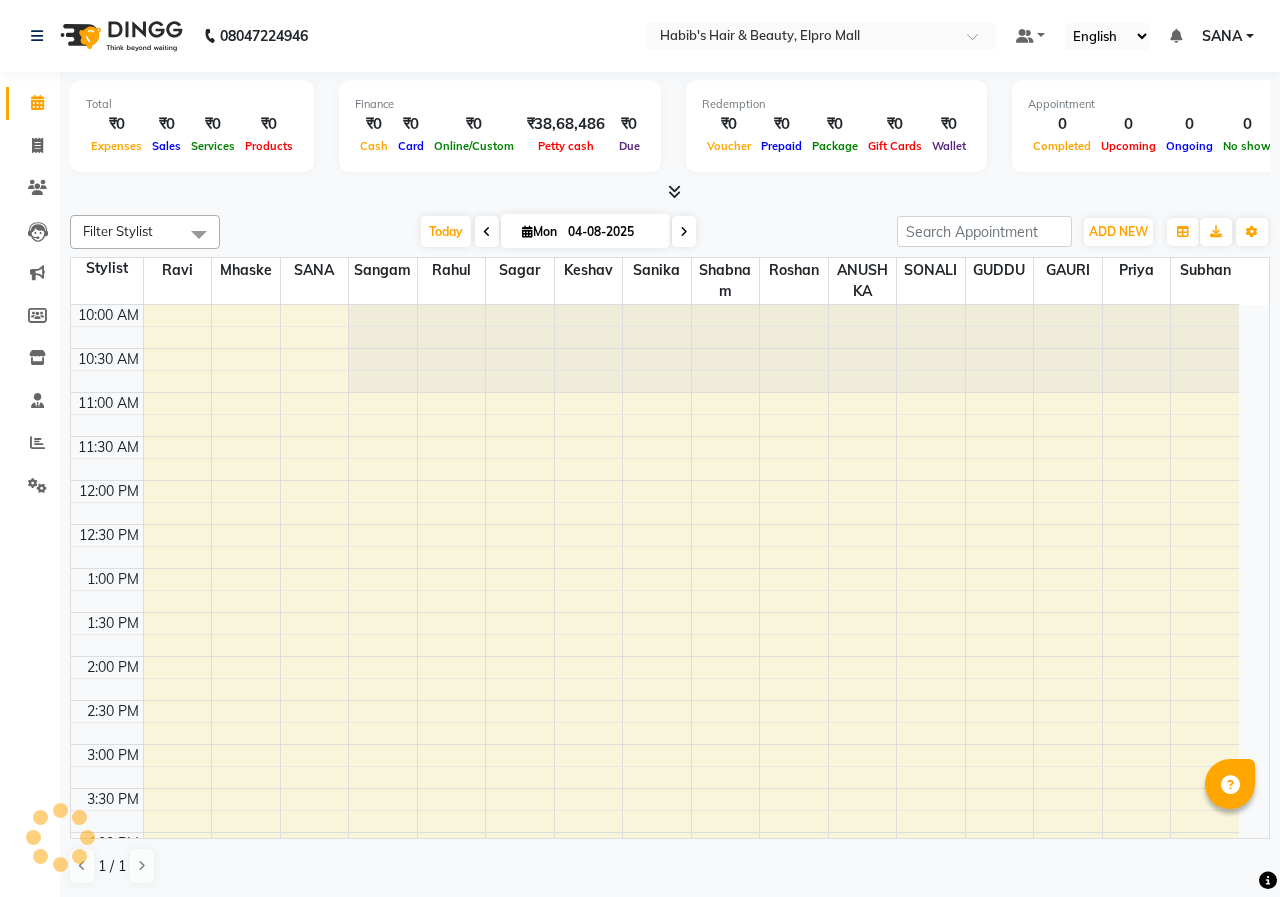 scroll, scrollTop: 0, scrollLeft: 0, axis: both 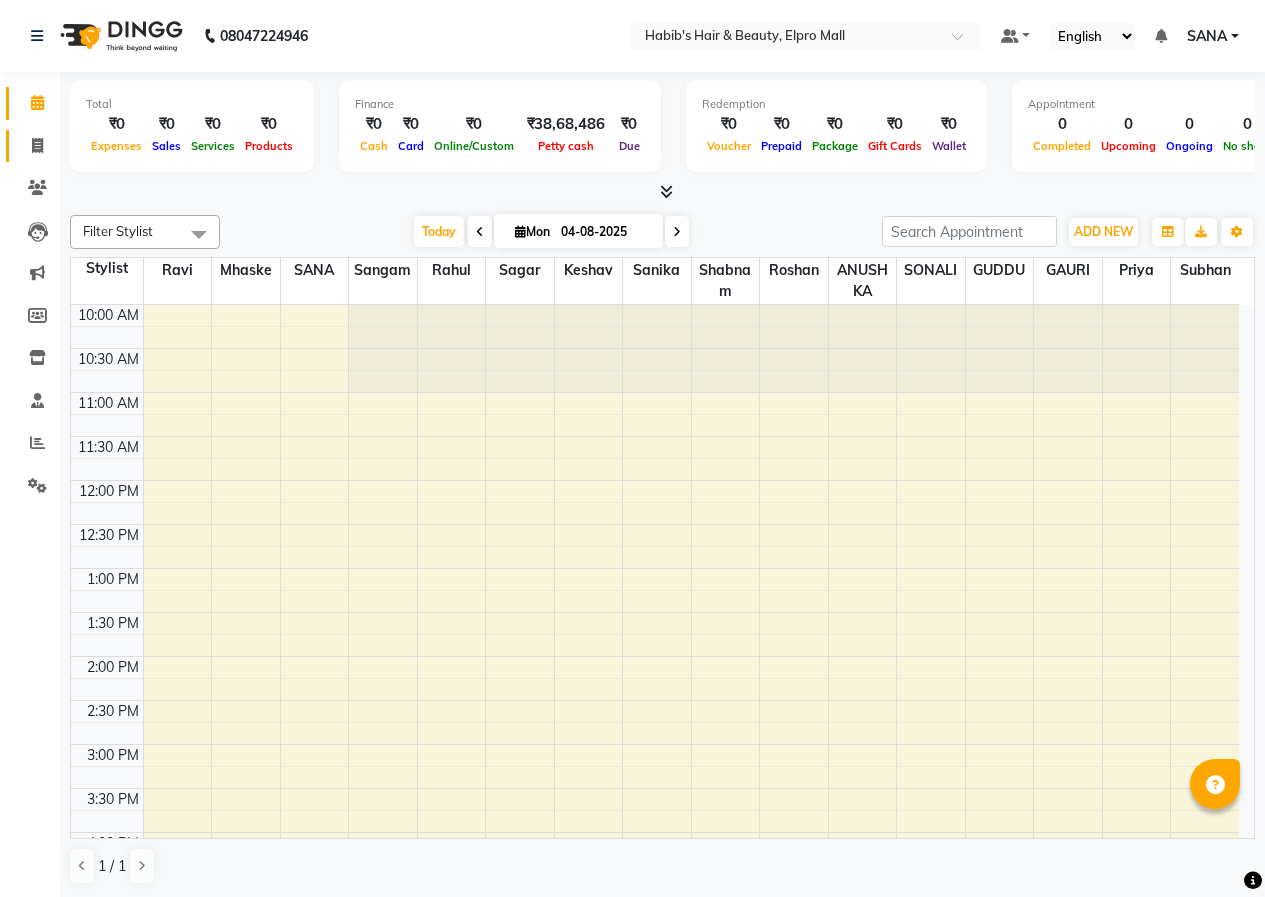 click 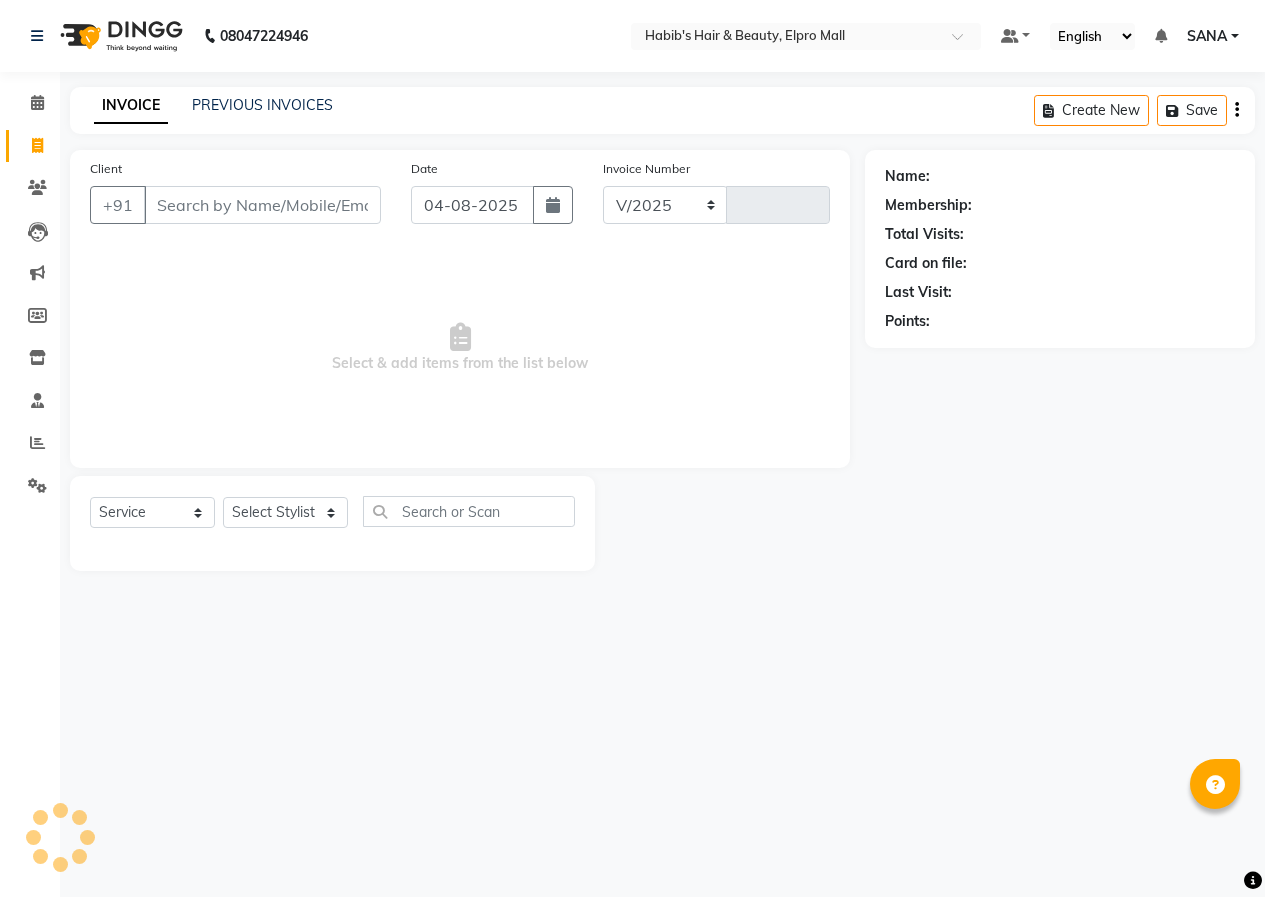 select on "3952" 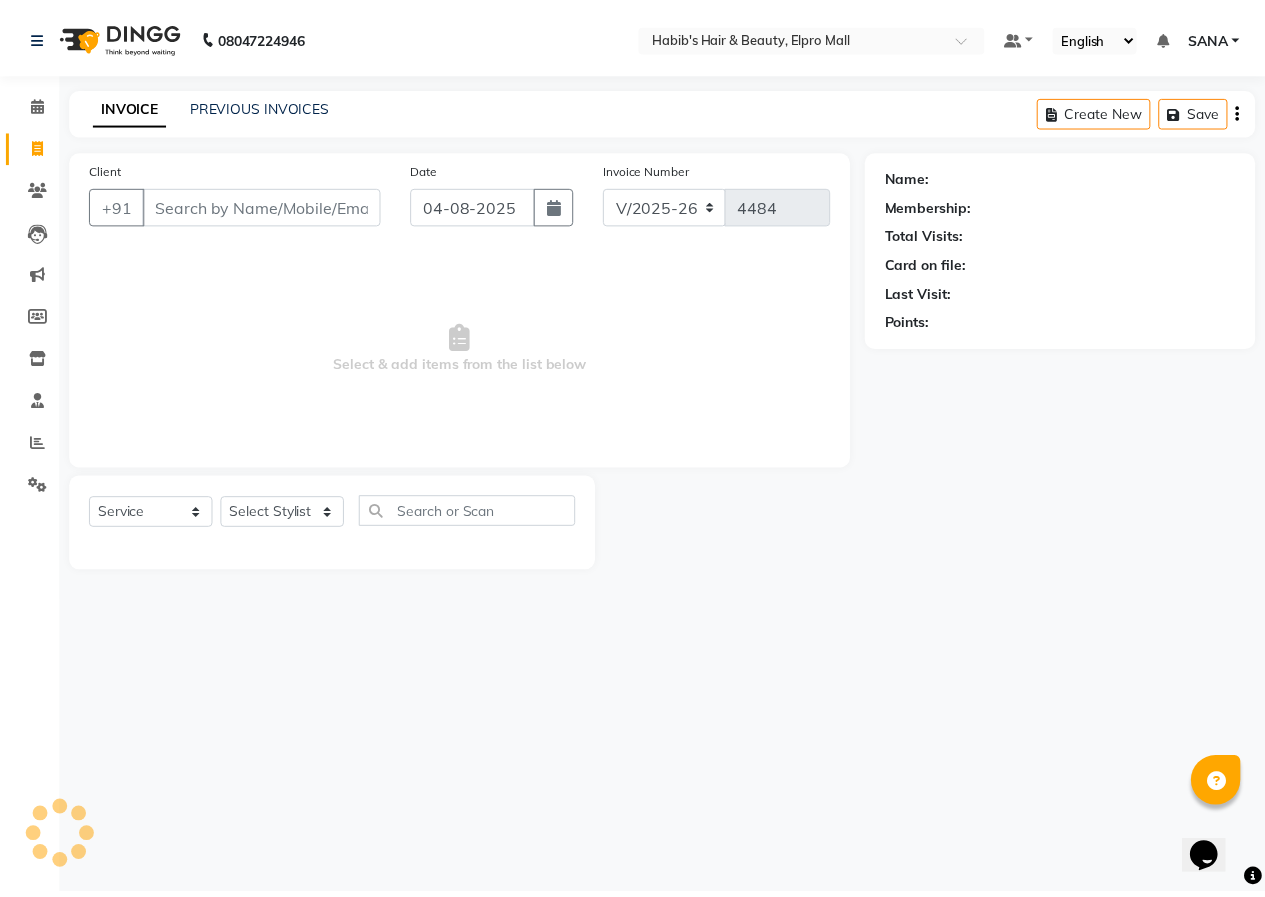 scroll, scrollTop: 0, scrollLeft: 0, axis: both 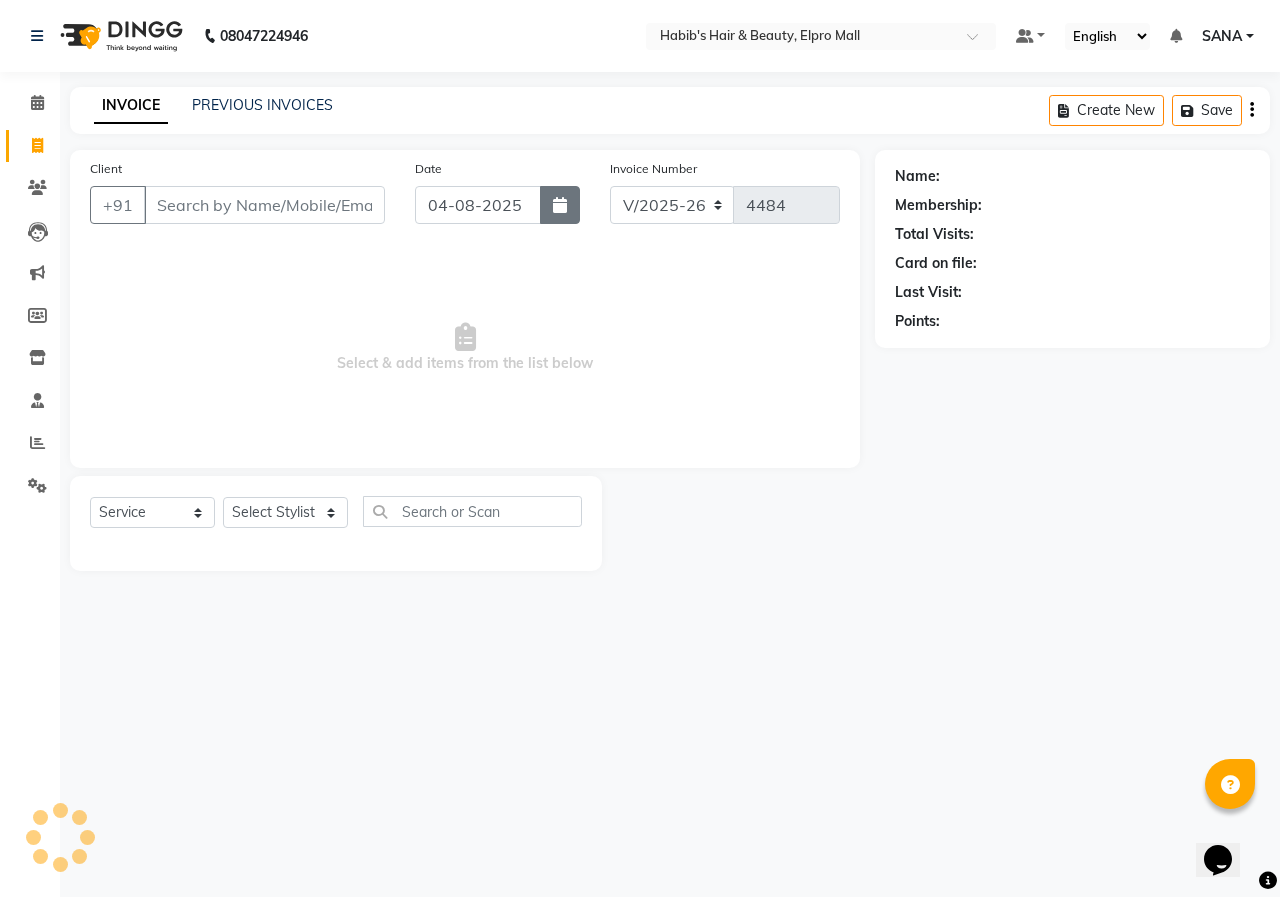 click 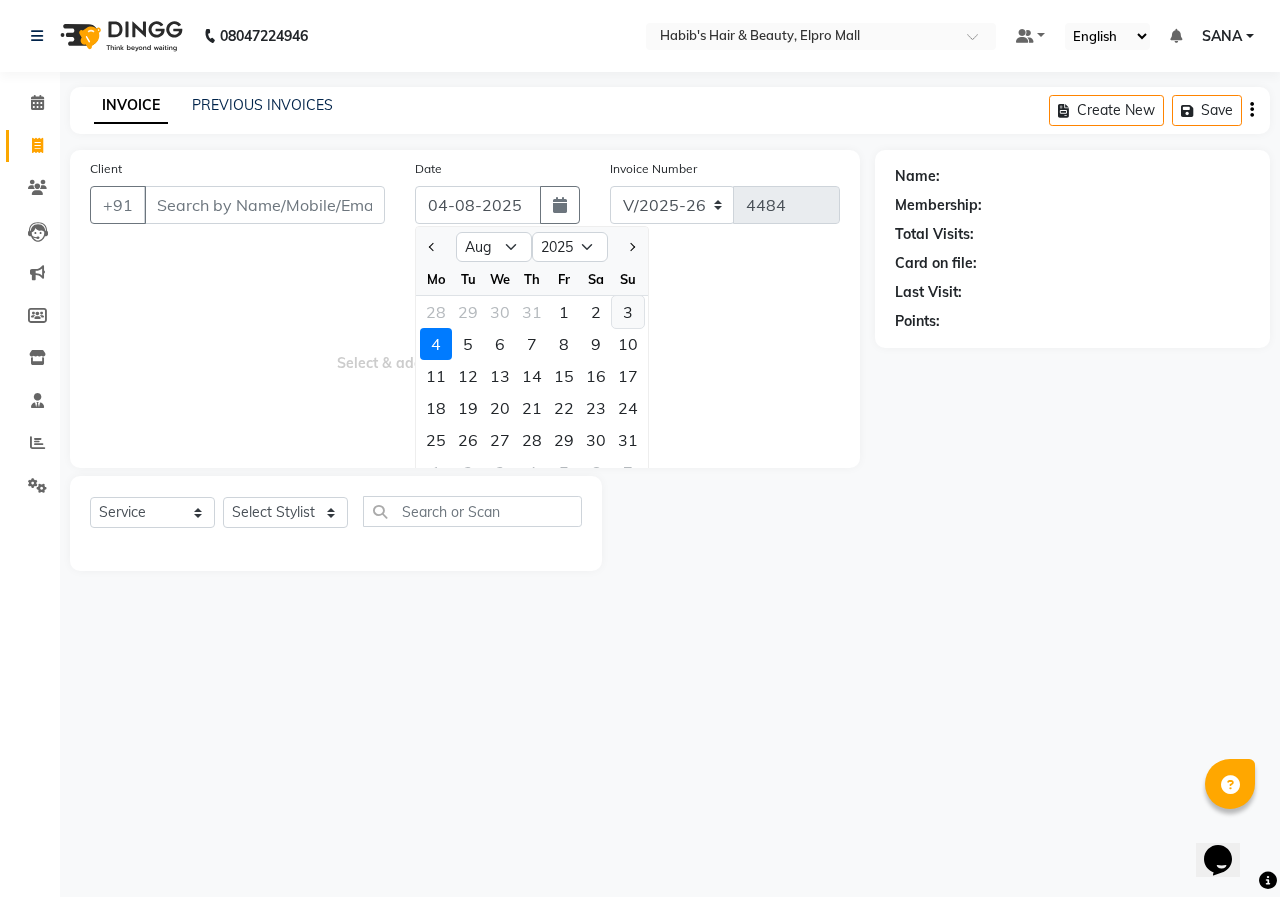 click on "3" 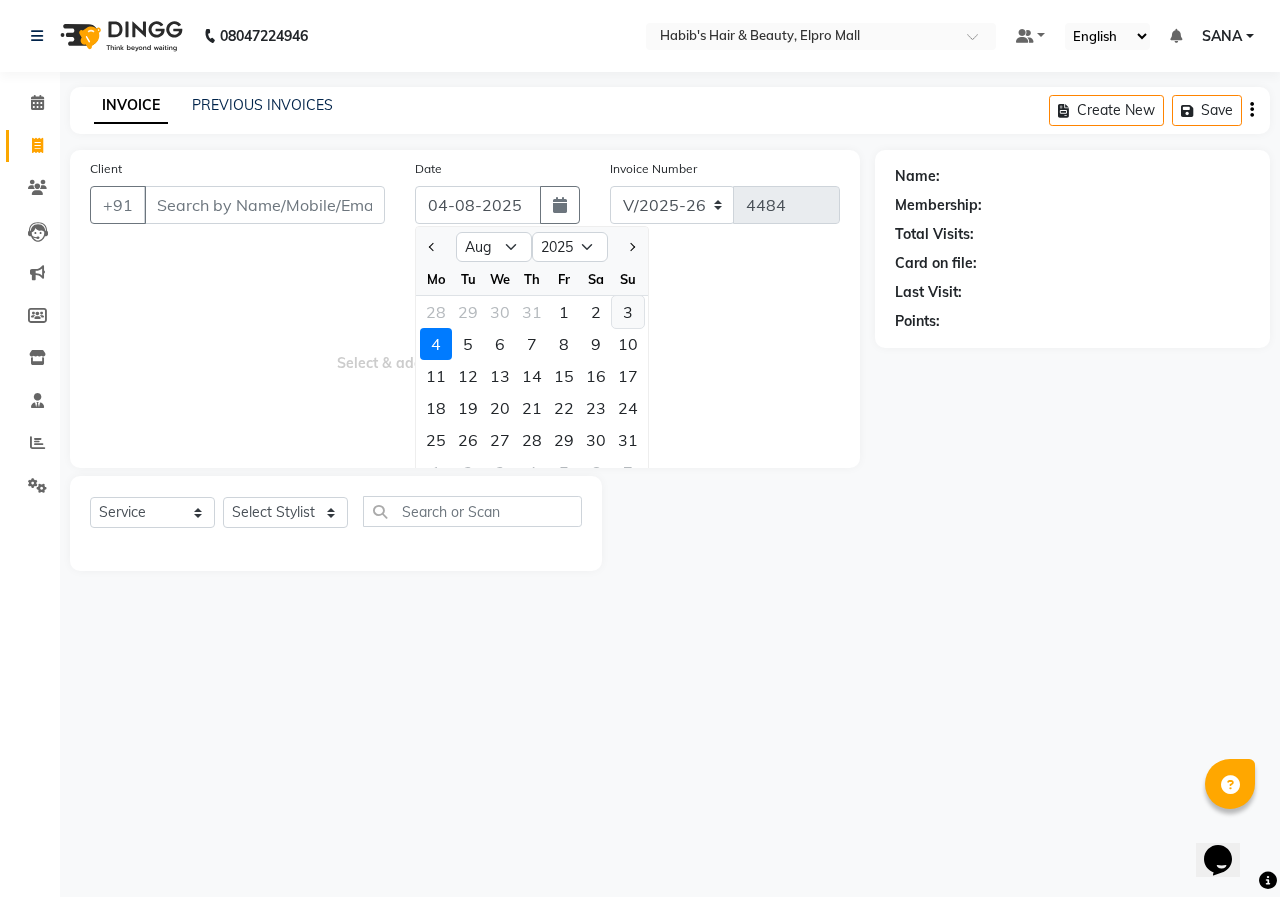 type on "03-08-2025" 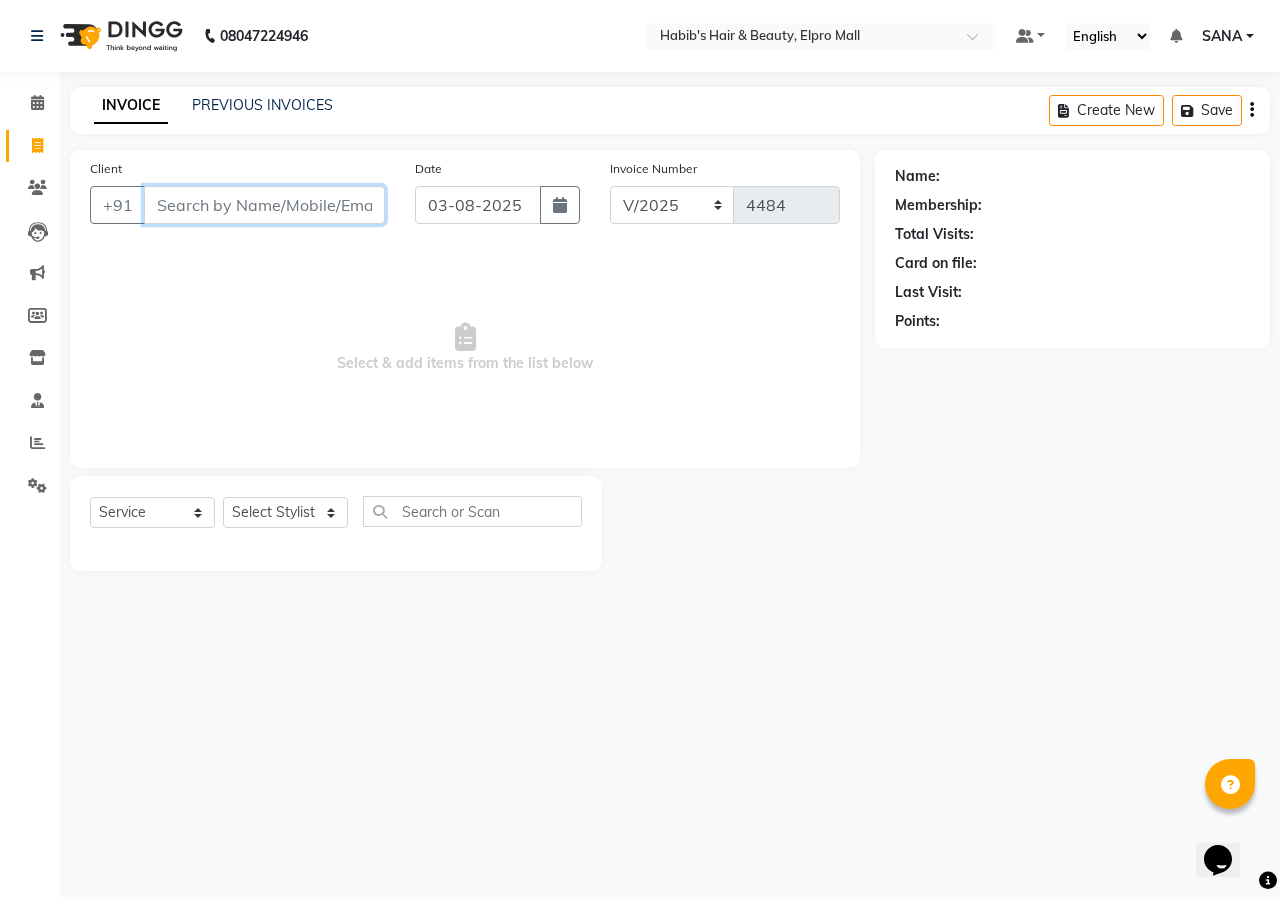 click on "Client" at bounding box center (264, 205) 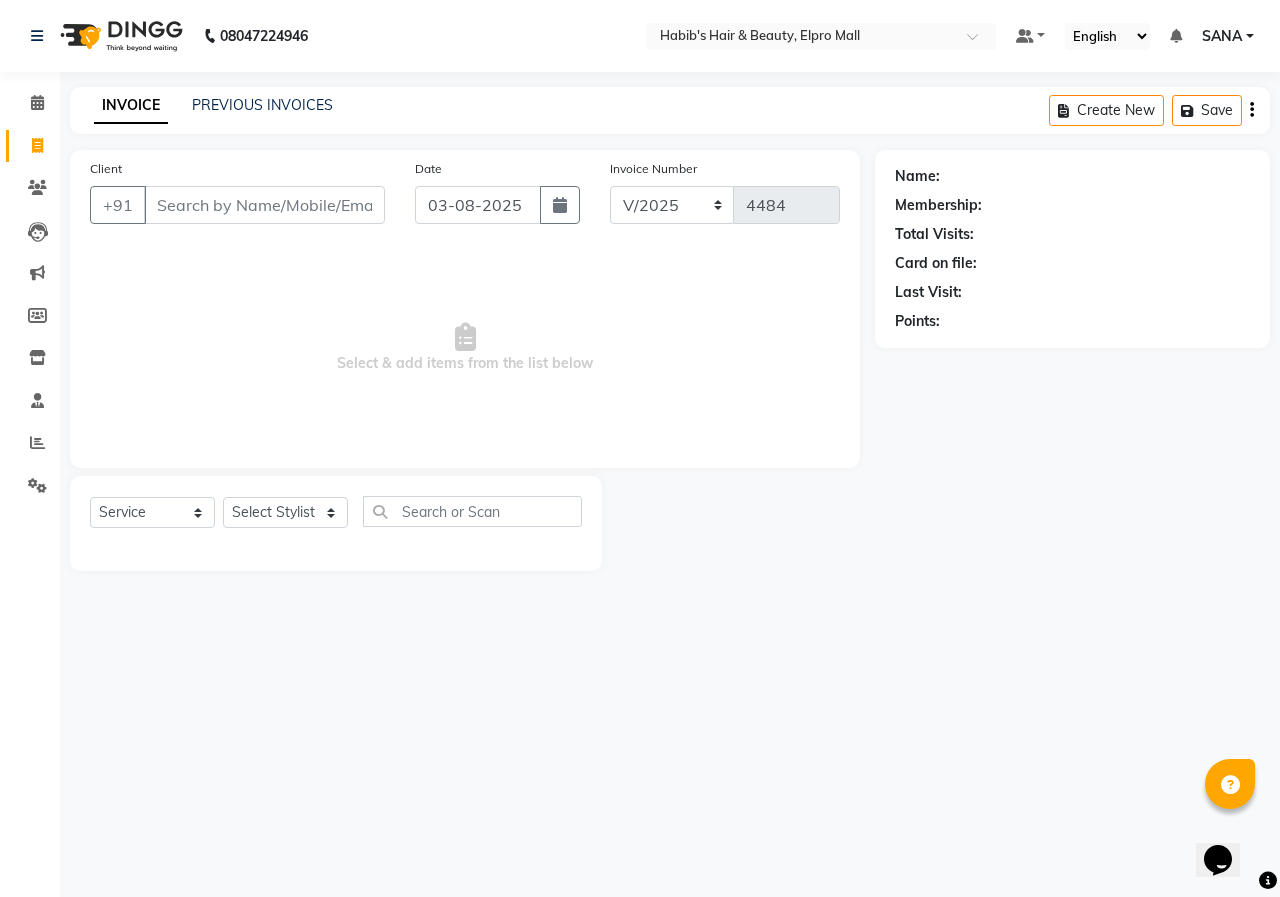 click on "INVOICE PREVIOUS INVOICES Create New   Save" 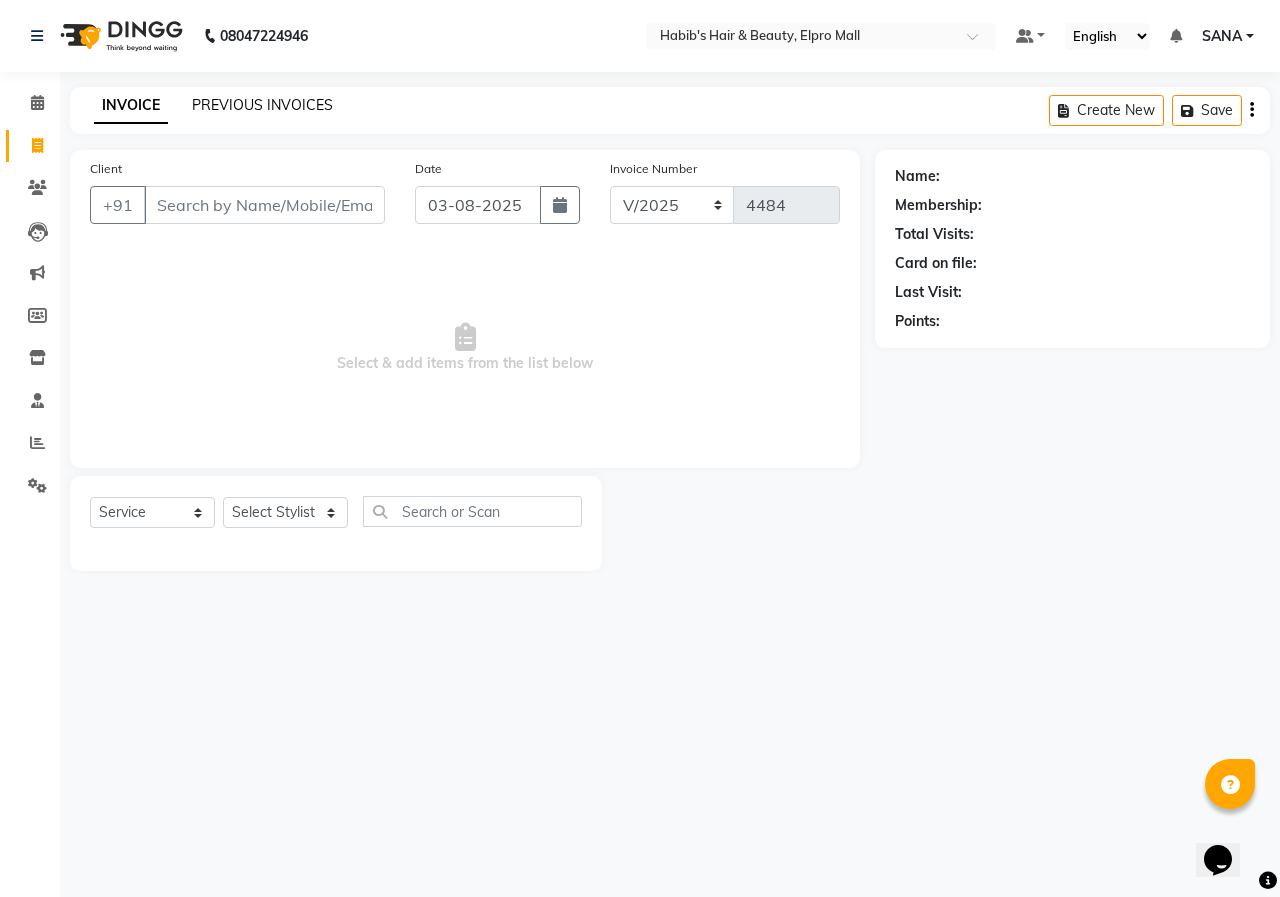 click on "PREVIOUS INVOICES" 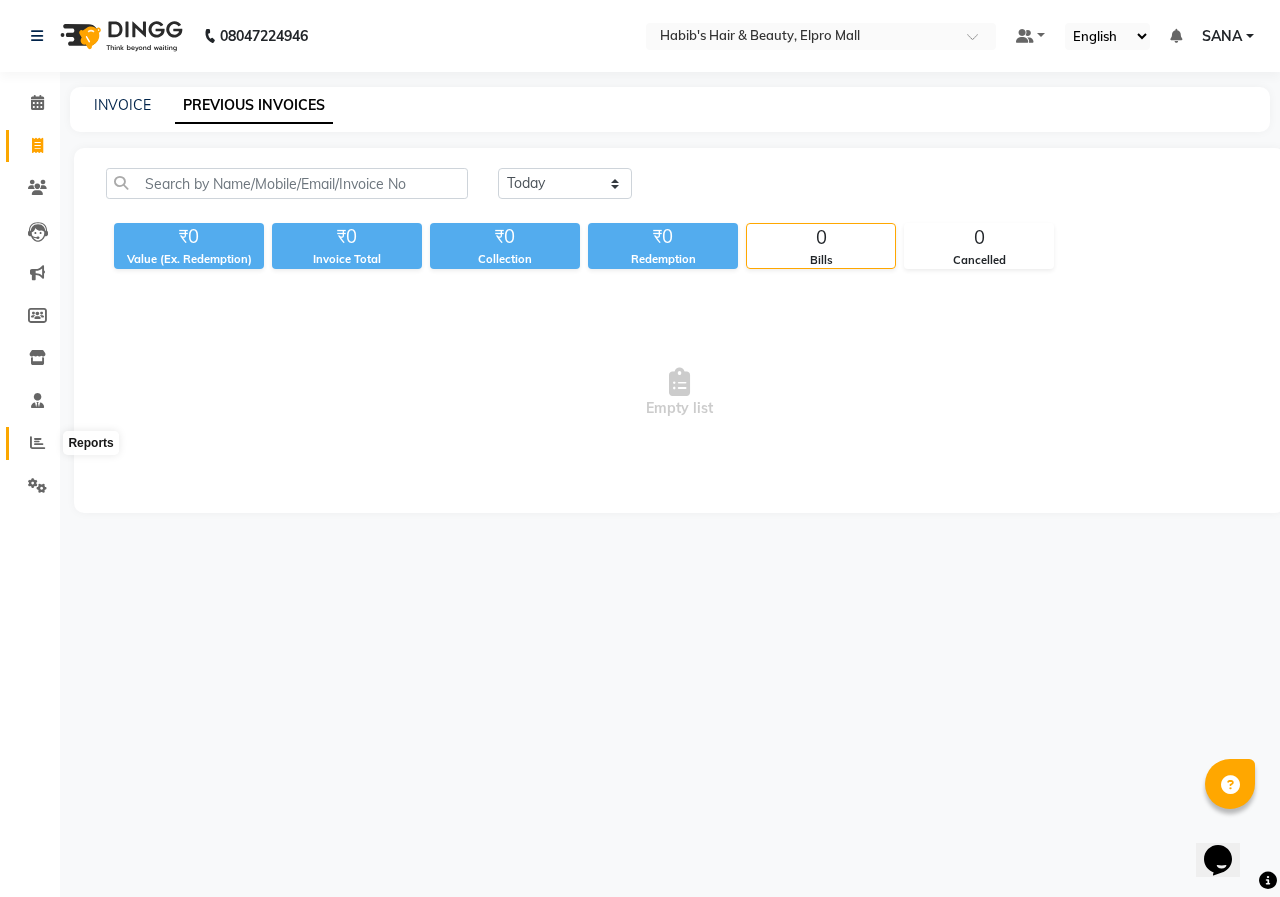 click 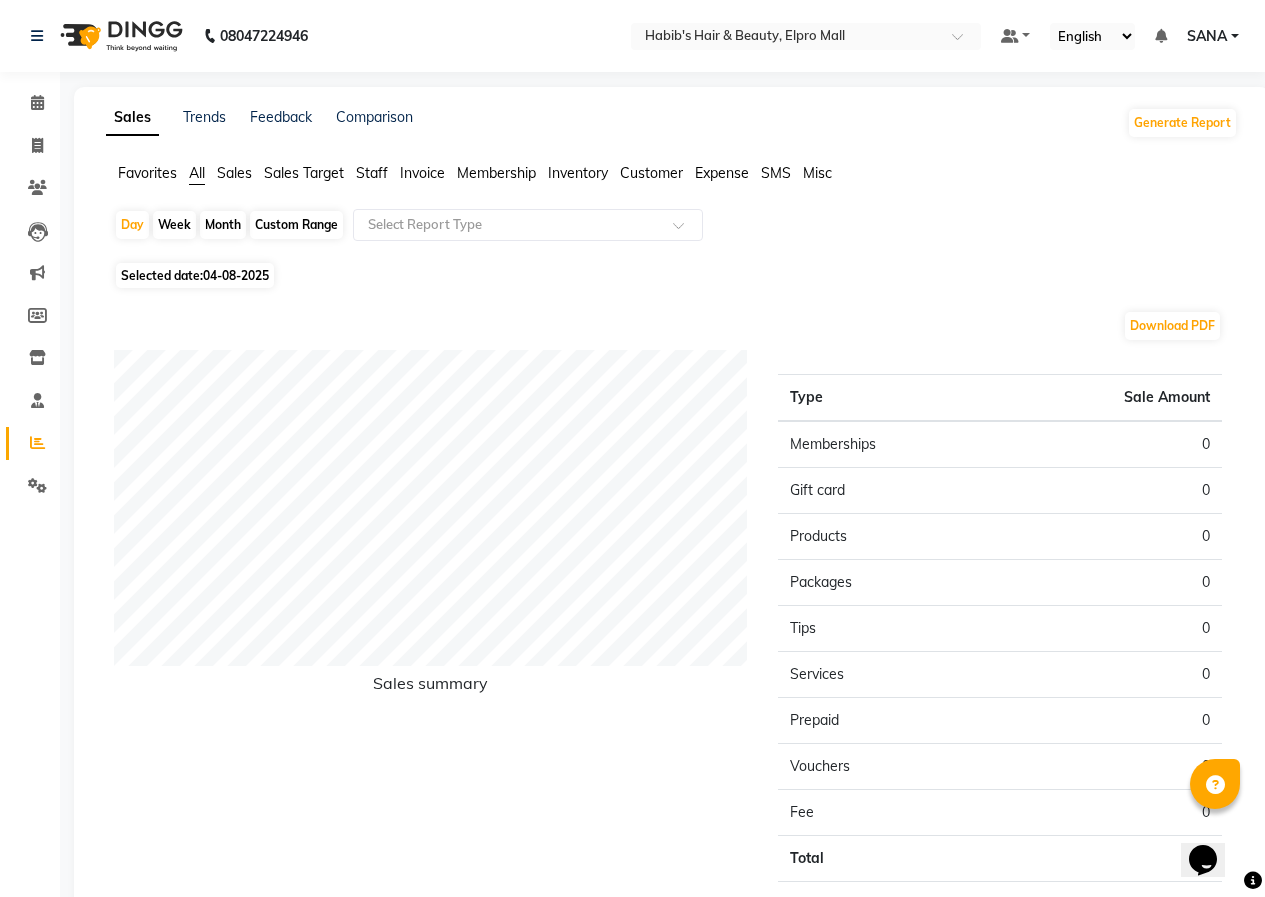 click on "04-08-2025" 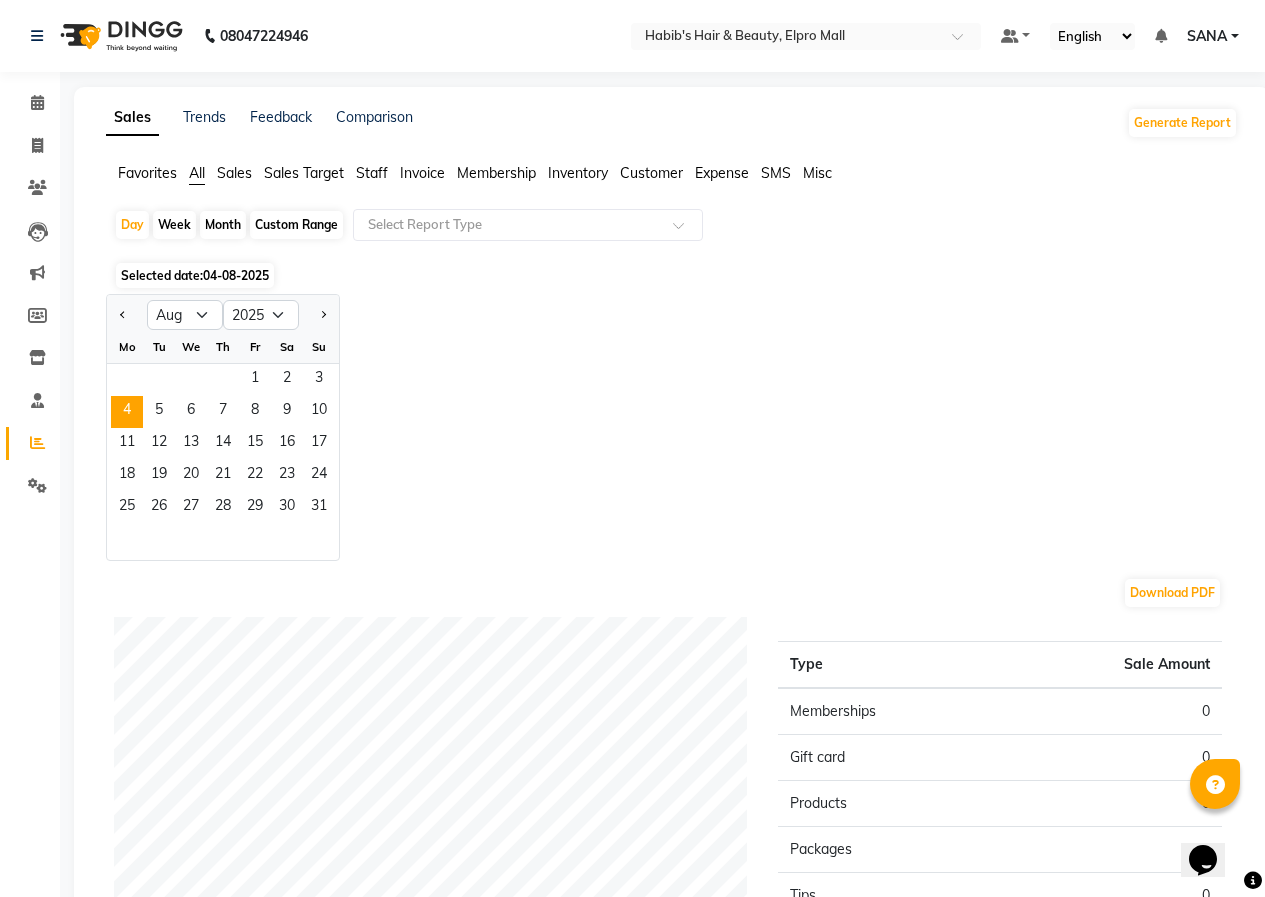click on "1   2   3" 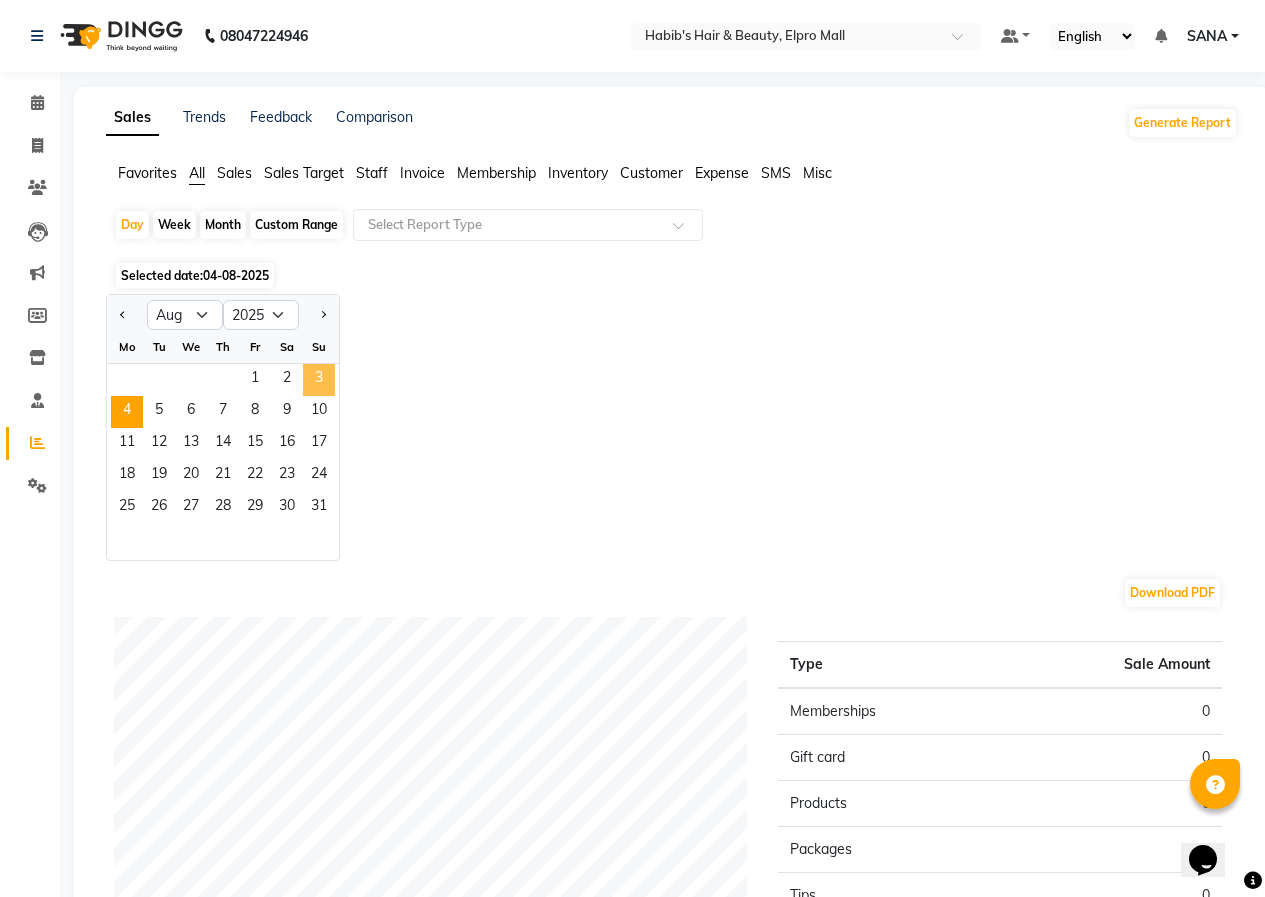 click on "3" 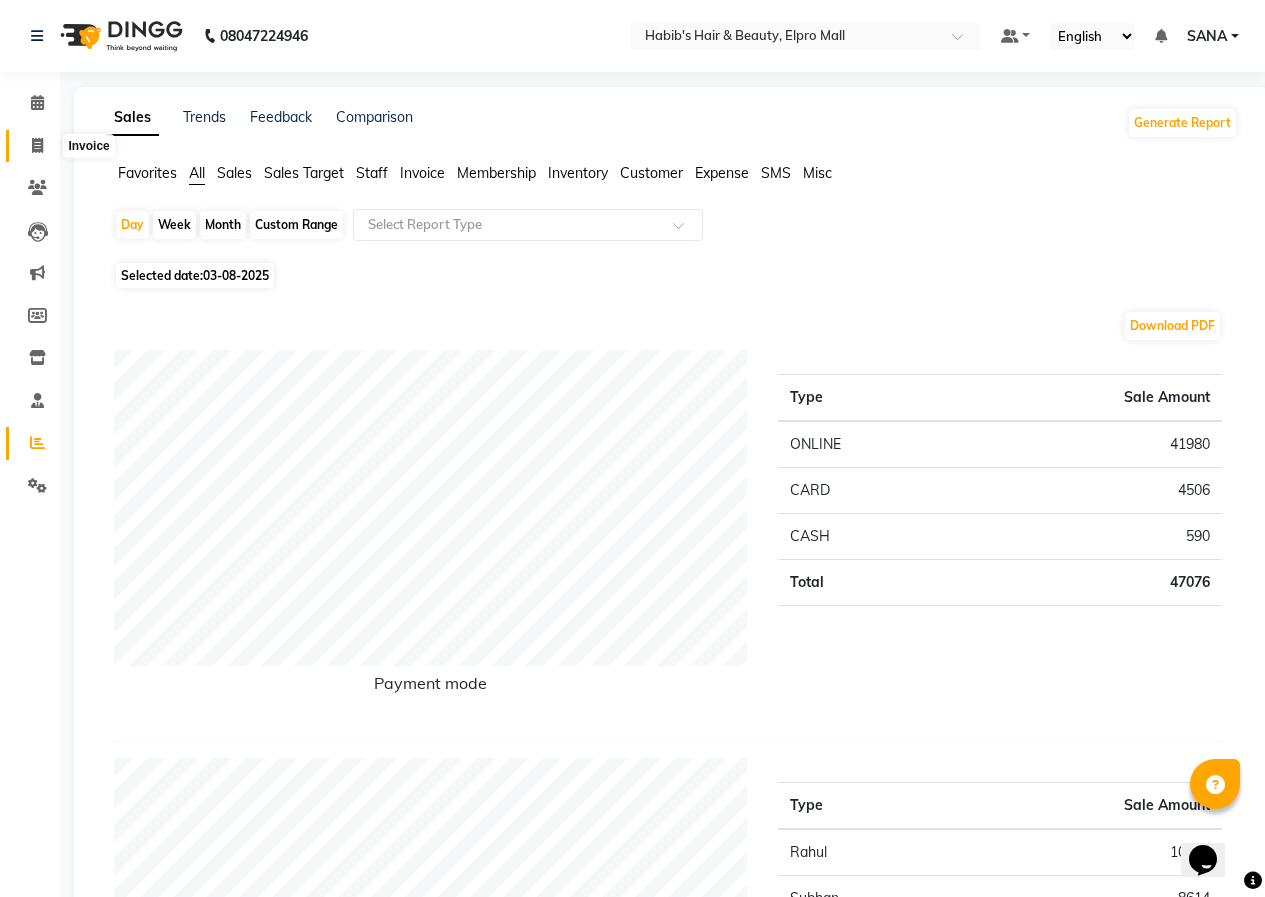 click 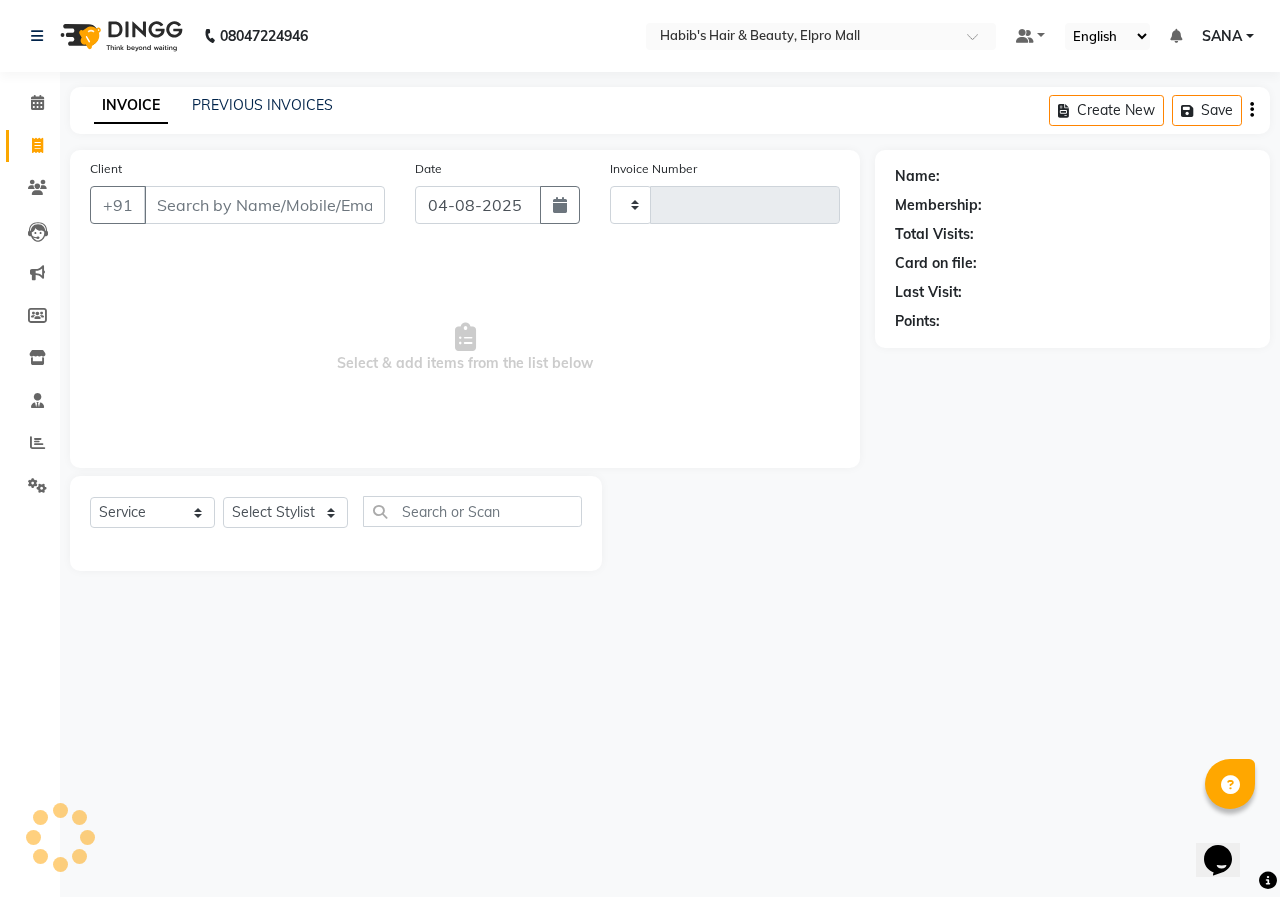 type on "4484" 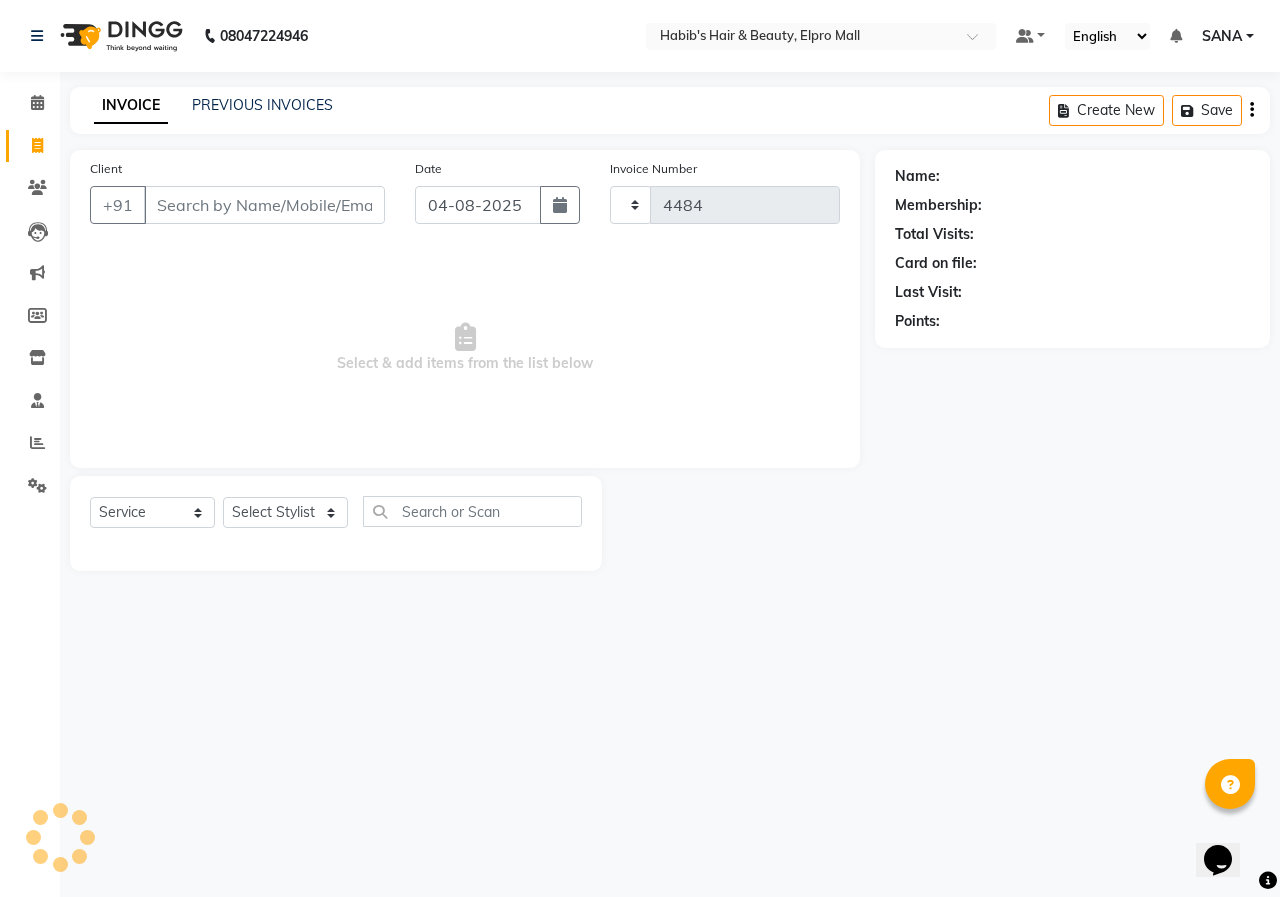 select on "3952" 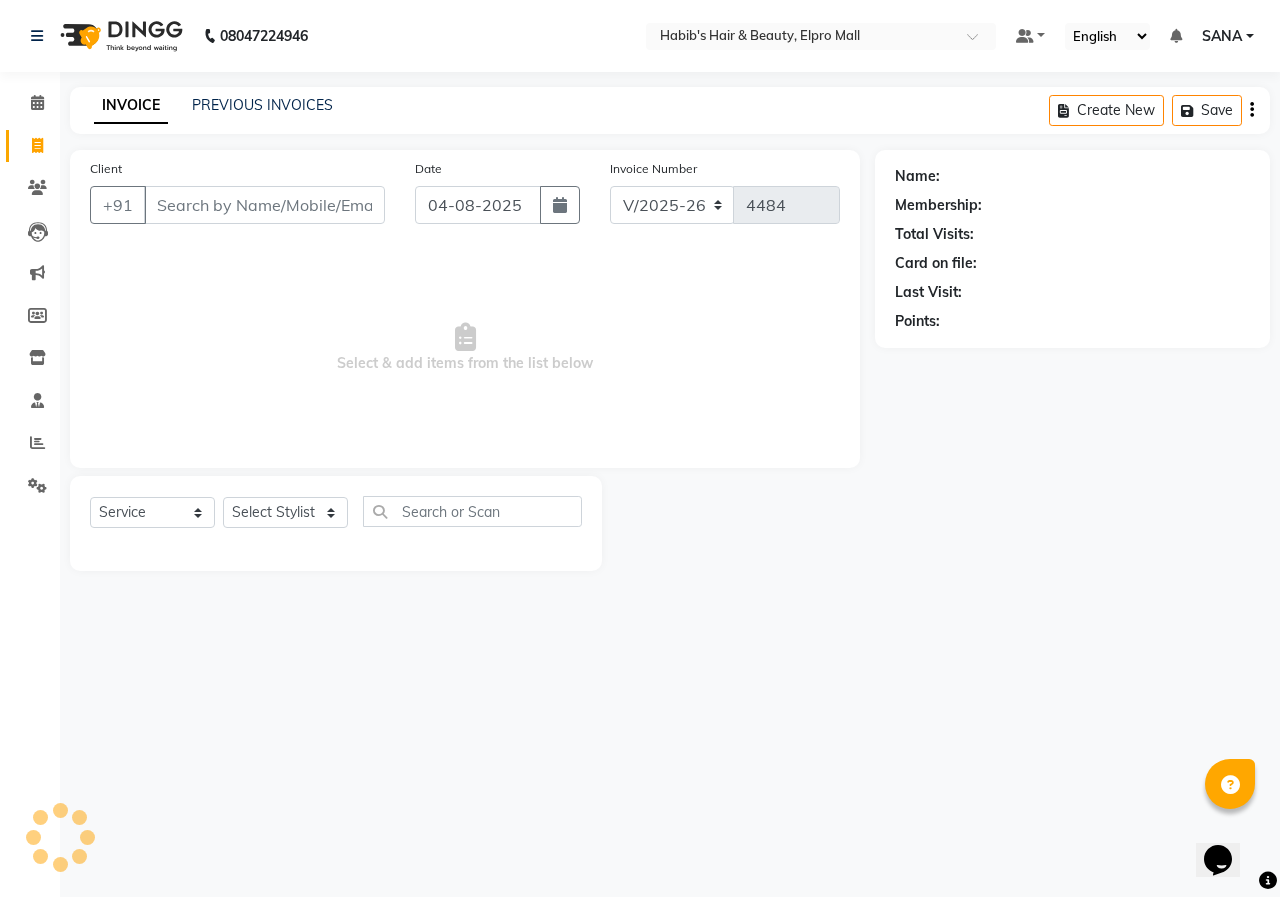 click on "[PHONE] Select Location × Habib's Hair & Beauty, Elpro Mall Default Panel My Panel English ENGLISH Español العربية मराठी हिंदी ગુજરાતી தமிழ் 中文 Notifications nothing to show SANA Manage Profile Change Password Sign out Version:3.15.11 ☀ Habib's Hair & Beauty, Elpro Mall Calendar Invoice Clients Leads Marketing Members Inventory Staff Reports Settings Completed InProgress Upcoming Dropped Tentative Check-In Confirm Bookings Generate Report Segments Page Builder INVOICE PREVIOUS INVOICES Create New Save Client +91 Date [DATE] Invoice Number V/2025 V/2025-26 4484 Select & add items from the list below Select Service Product Membership Package Voucher Prepaid Gift Card Select Stylist ANUSHKA GAURI GUDDU Keshav Maushi Mhaske priya Rahul Ravi Roshan Sagar SANA Sangam Sanika shabnam SONALI subhan Name: Membership: Total Visits: Card on file: Last Visit: Points:" at bounding box center [640, 448] 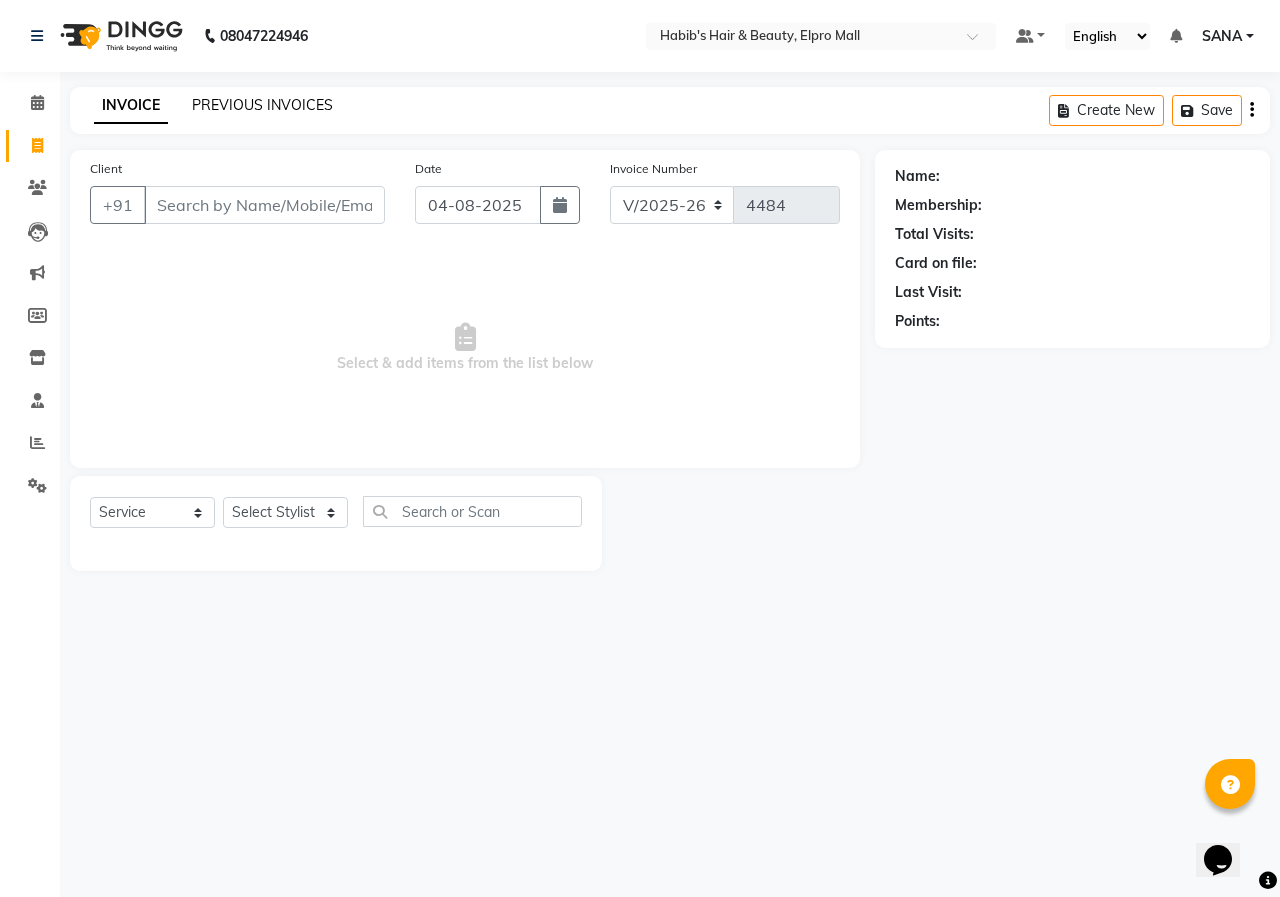 click on "INVOICE PREVIOUS INVOICES Create New   Save" 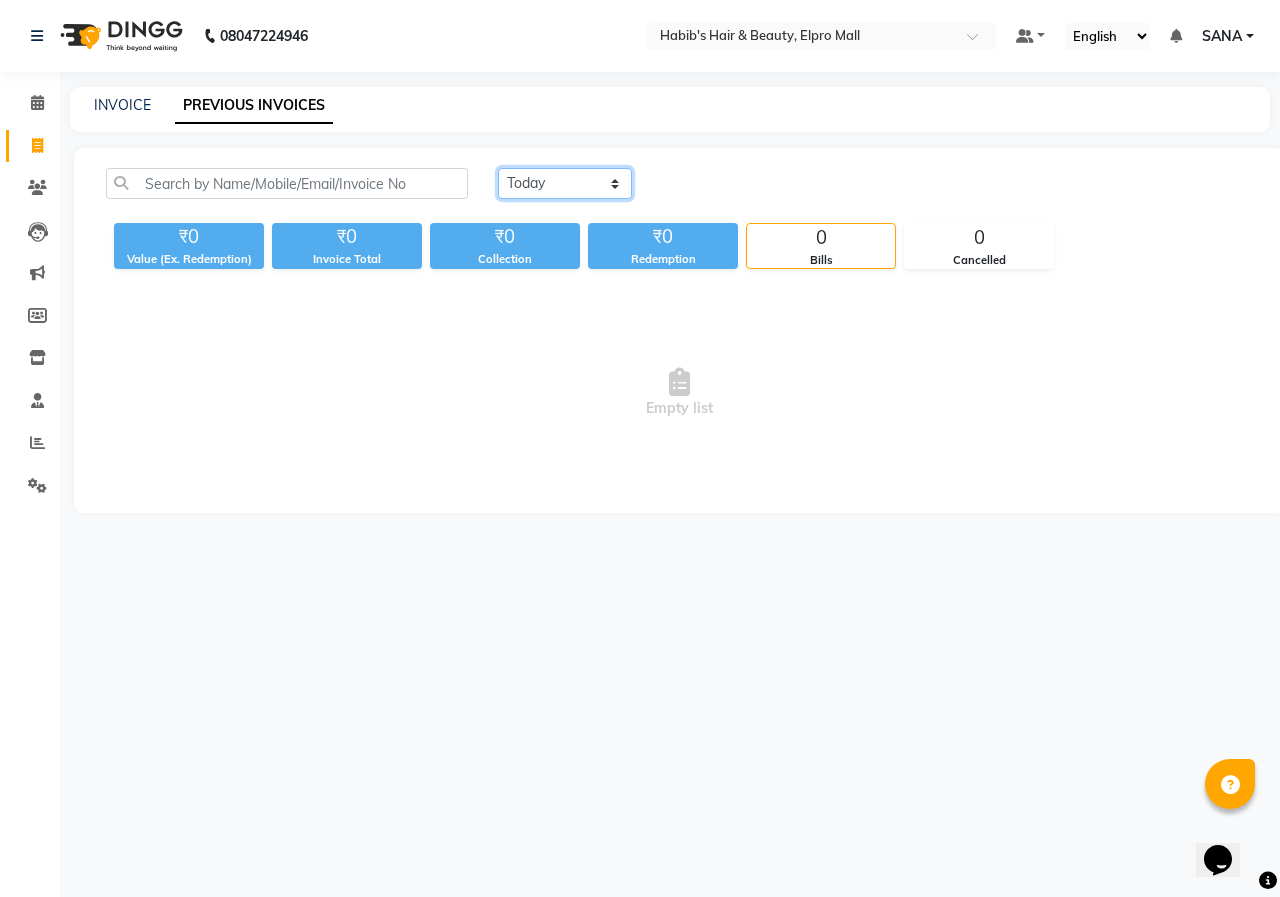 click on "Today Yesterday Custom Range" 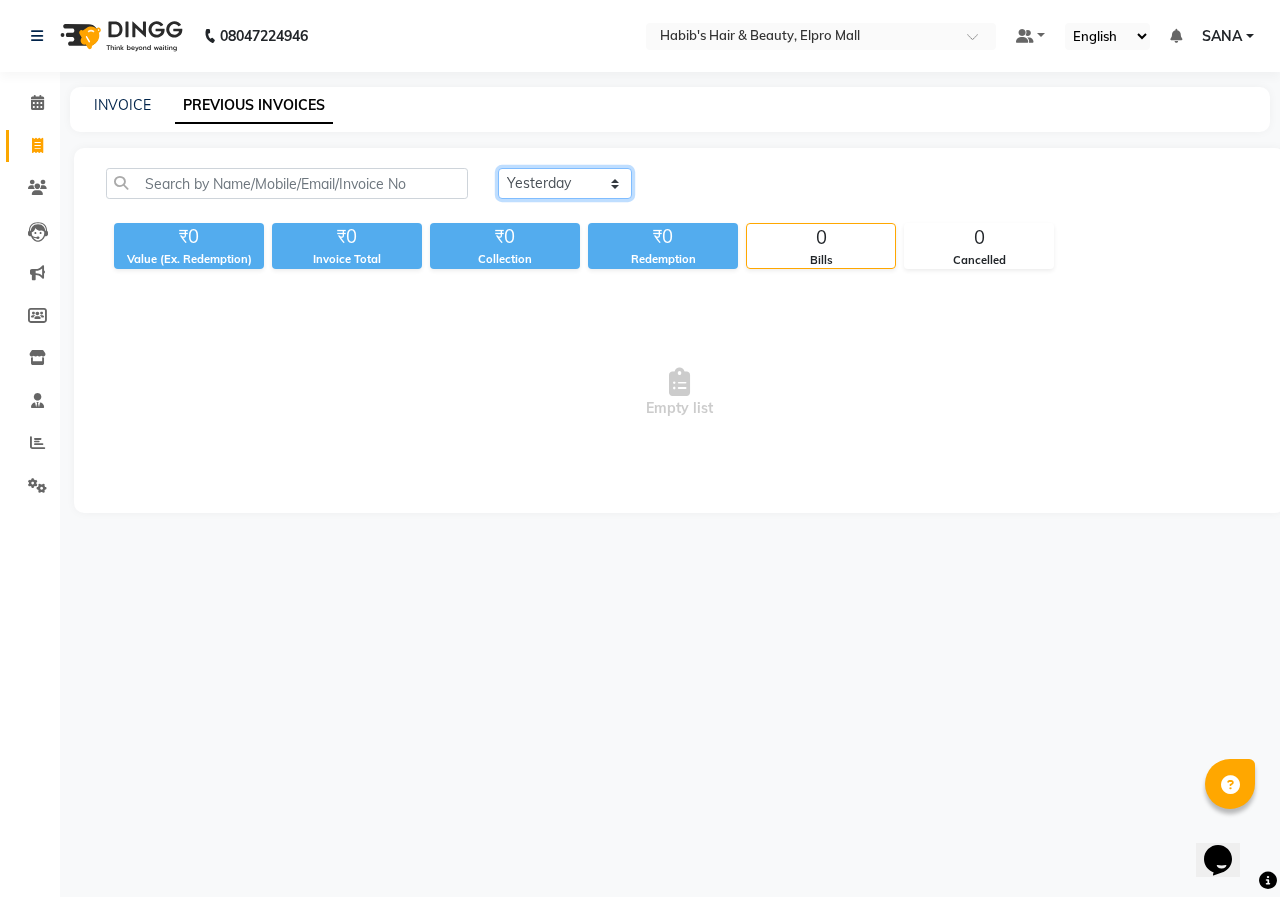 click on "Today Yesterday Custom Range" 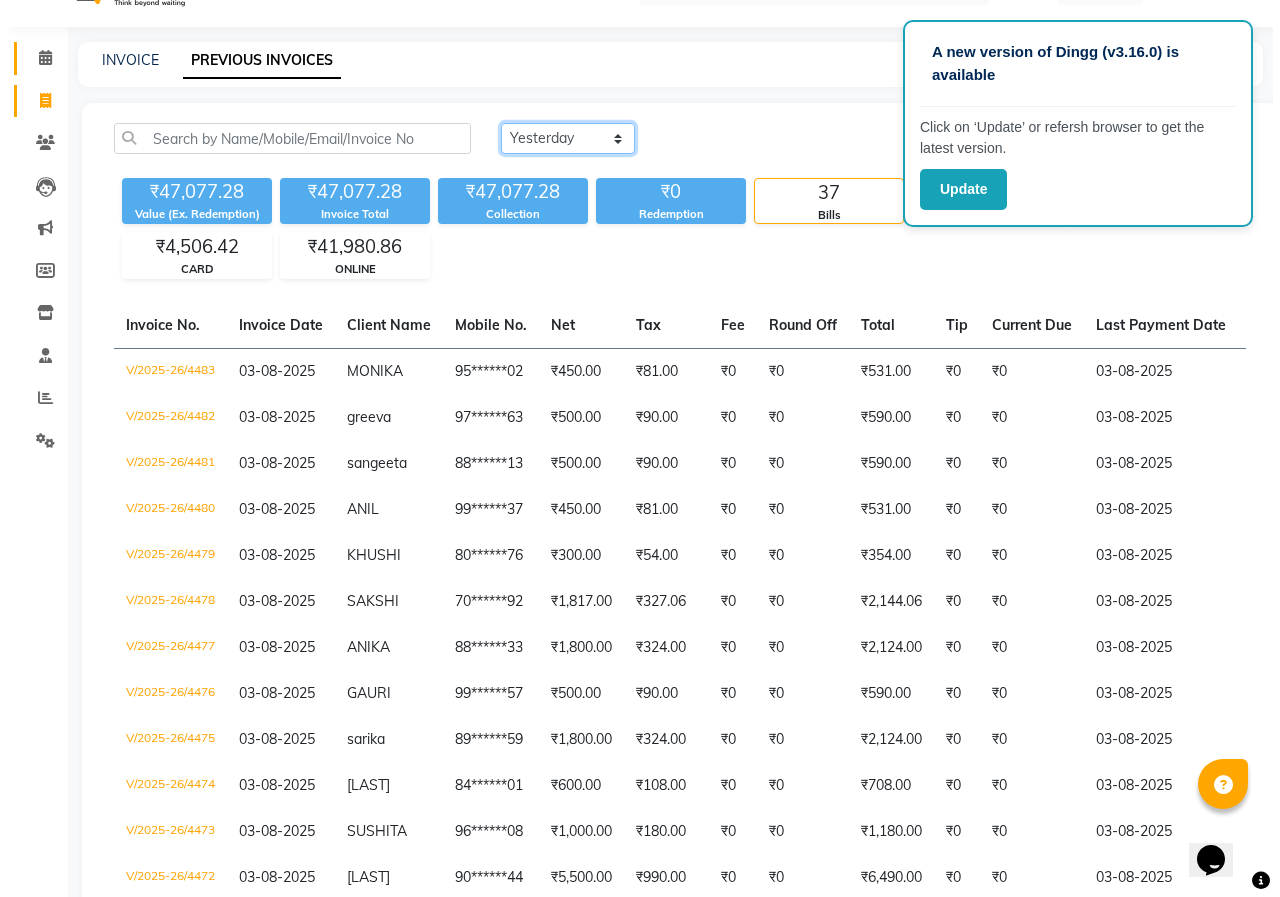 scroll, scrollTop: 0, scrollLeft: 0, axis: both 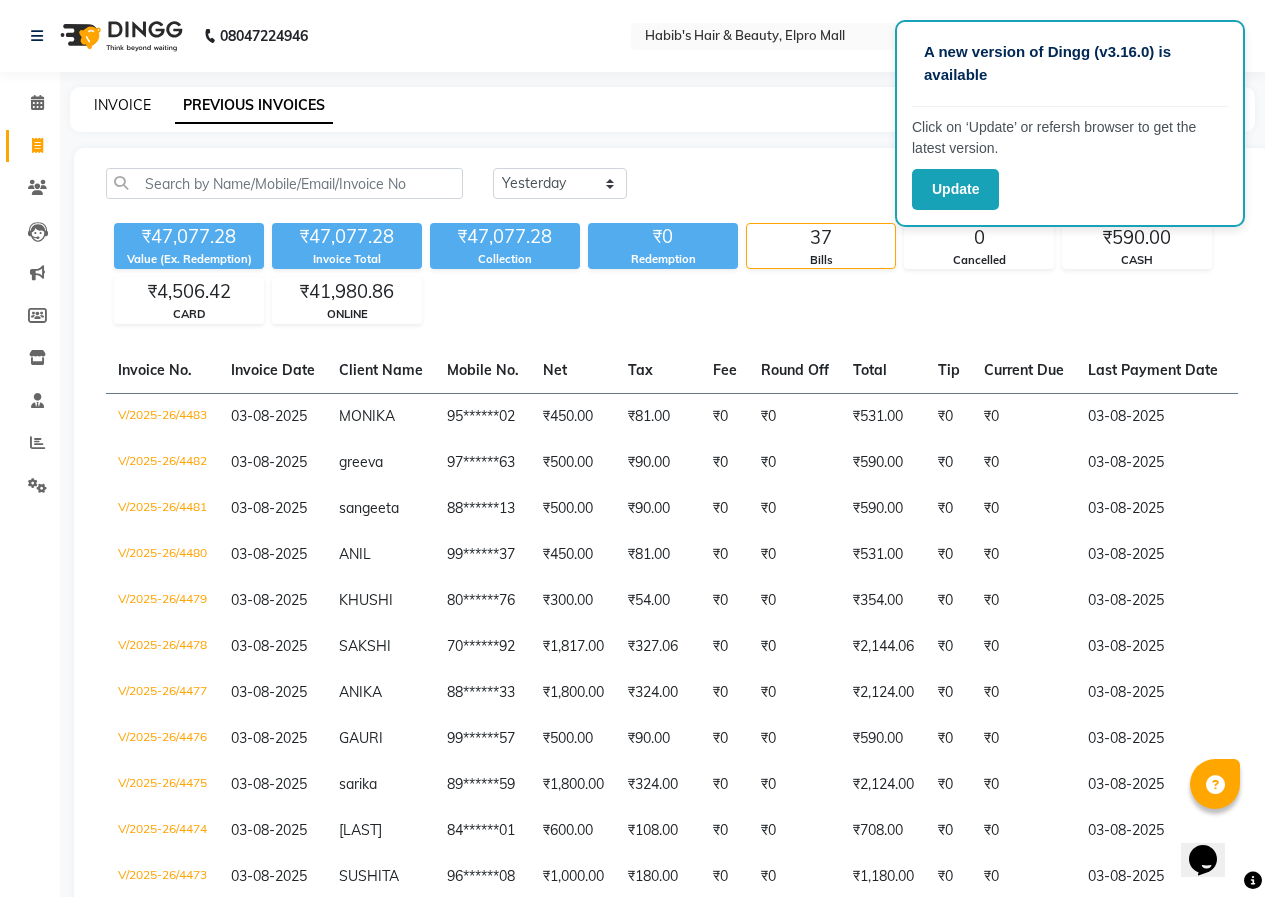 click on "INVOICE" 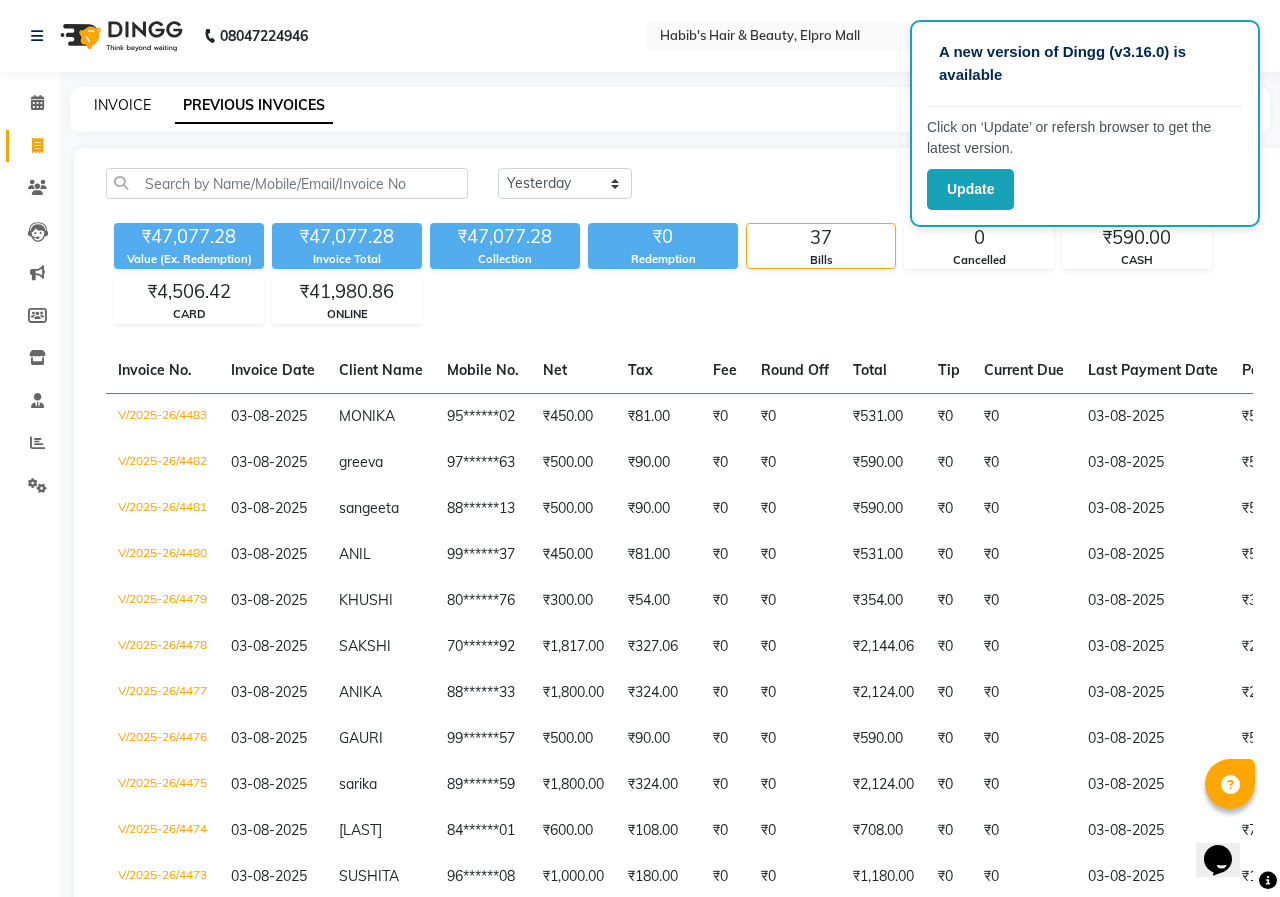 select on "3952" 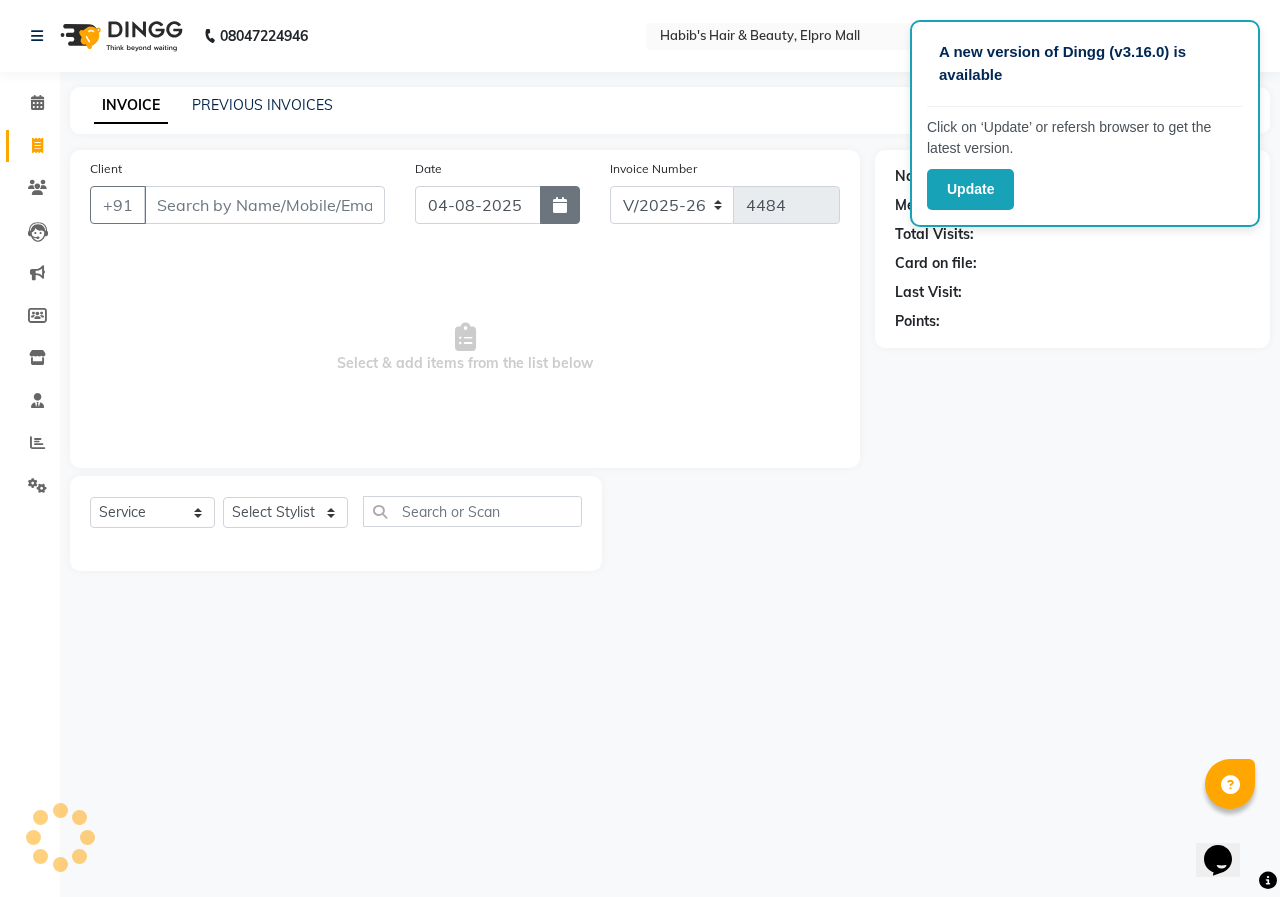click 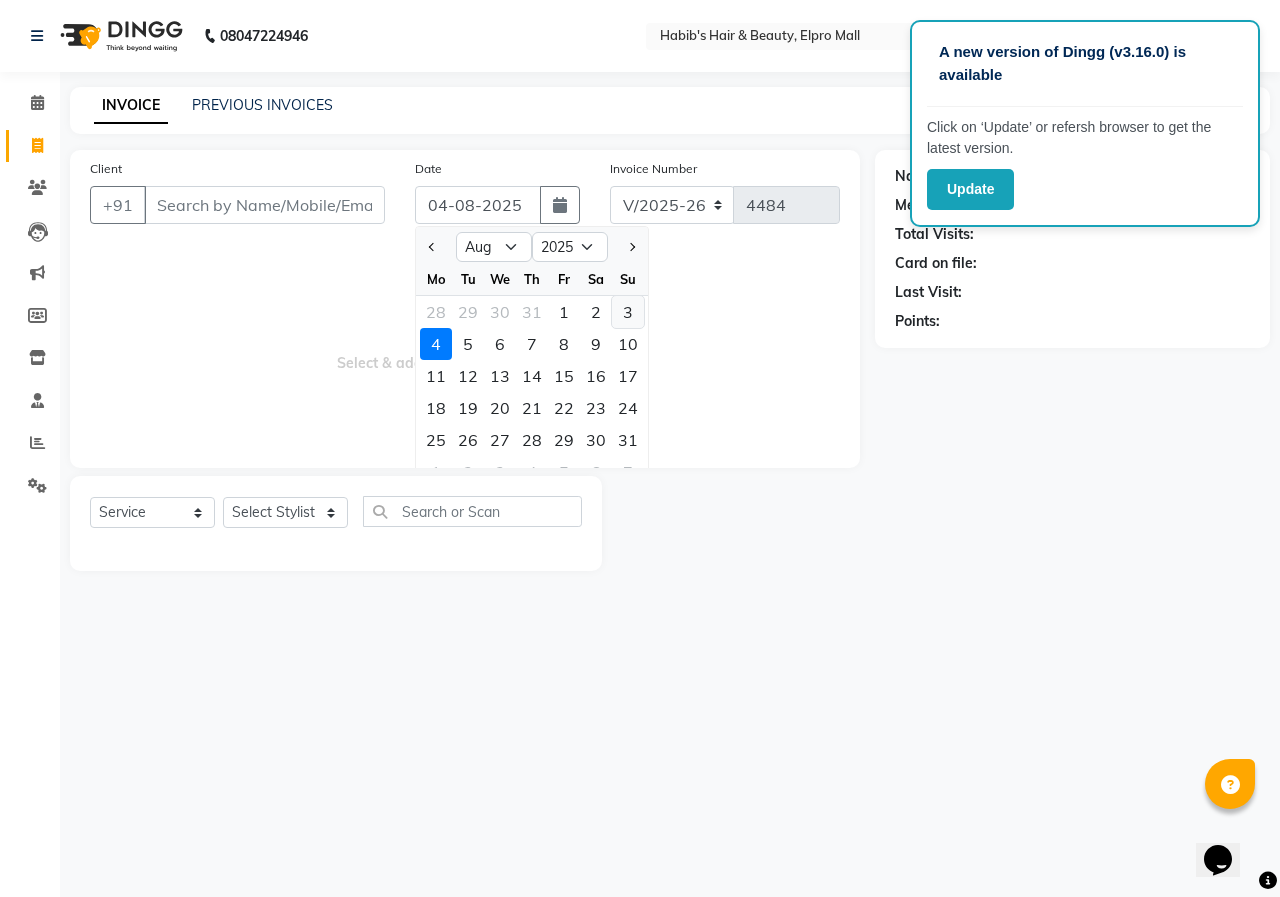 click on "3" 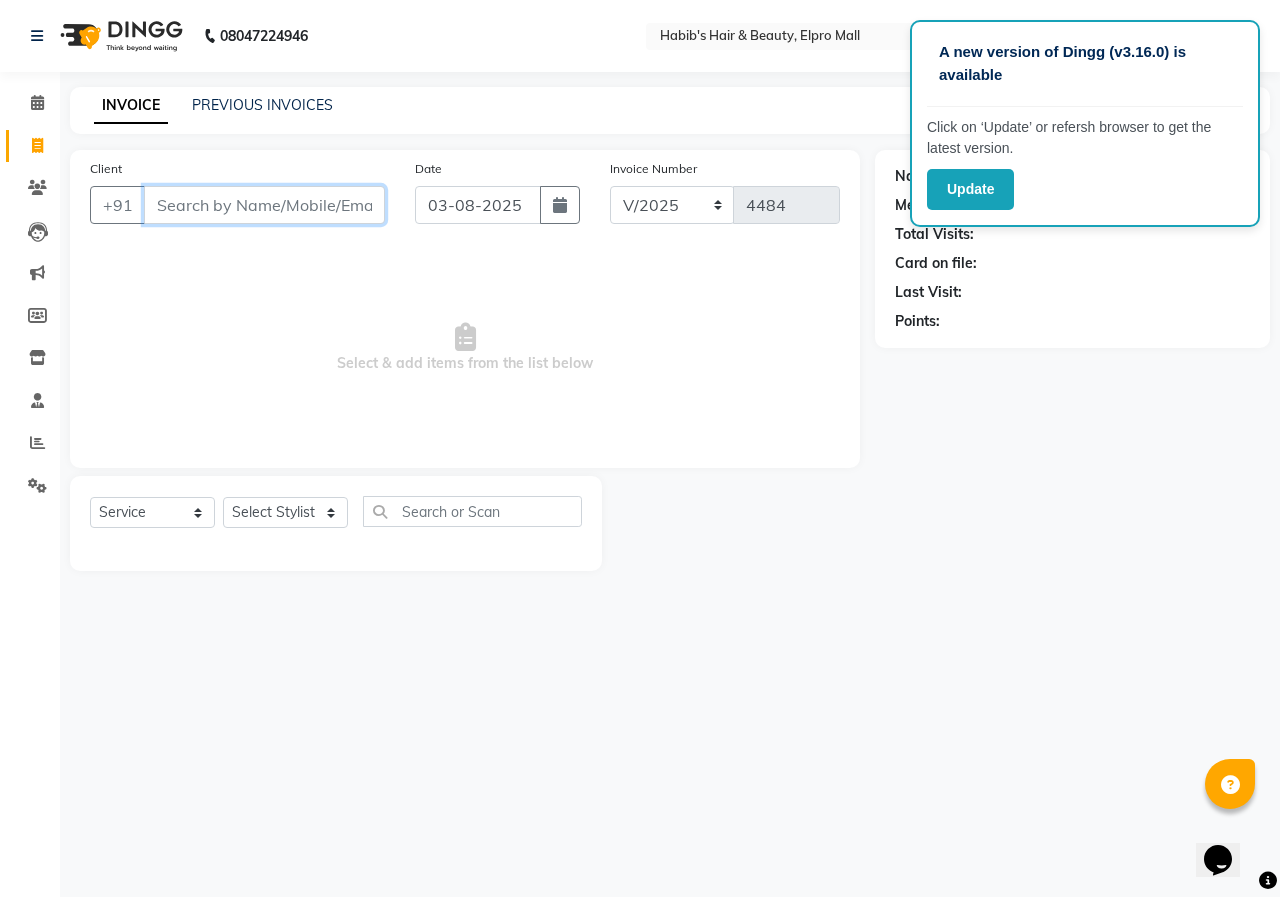 click on "Client" at bounding box center (264, 205) 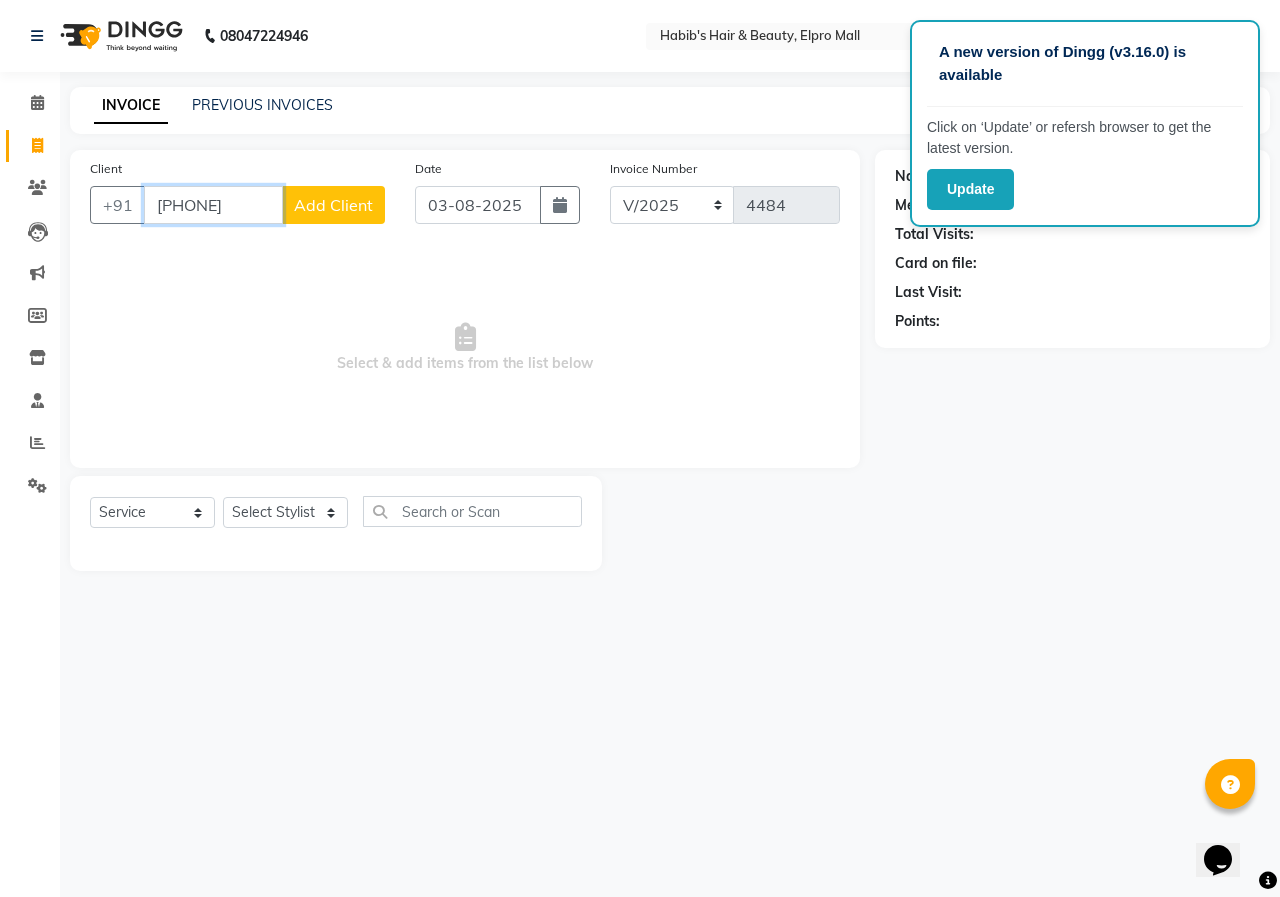 type on "[PHONE]" 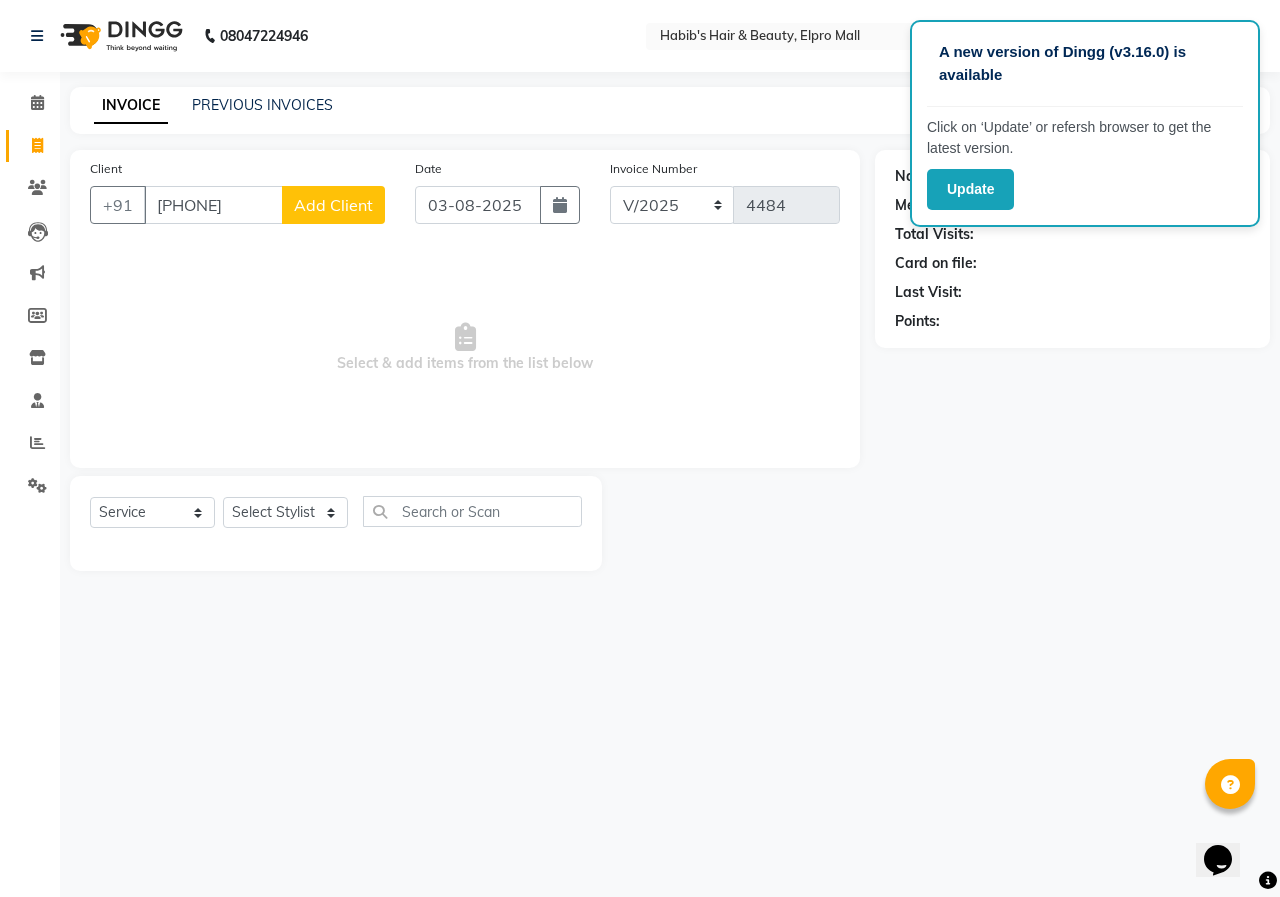 click on "Add Client" 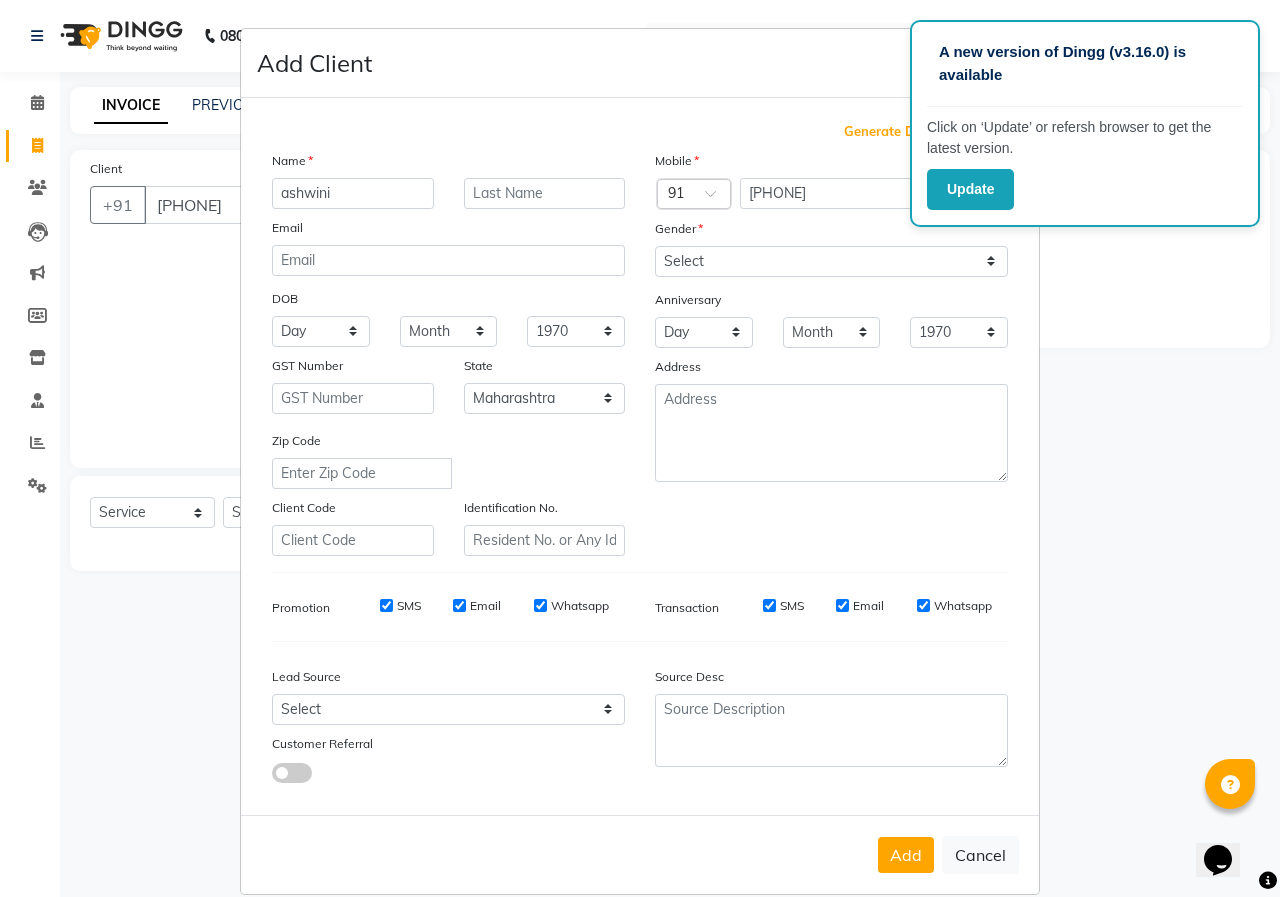 type on "ashwini" 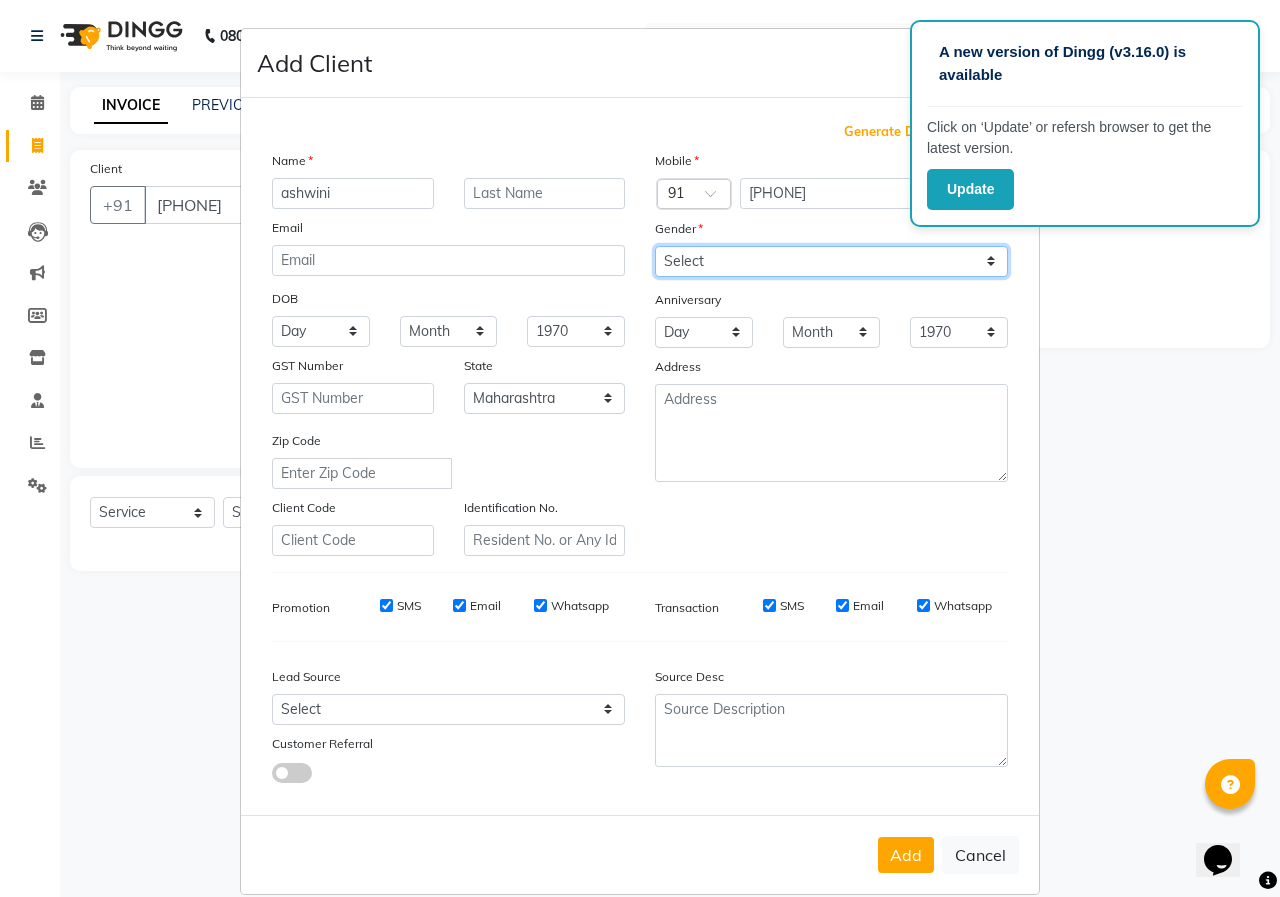 click on "Select Male Female Other Prefer Not To Say" at bounding box center [831, 261] 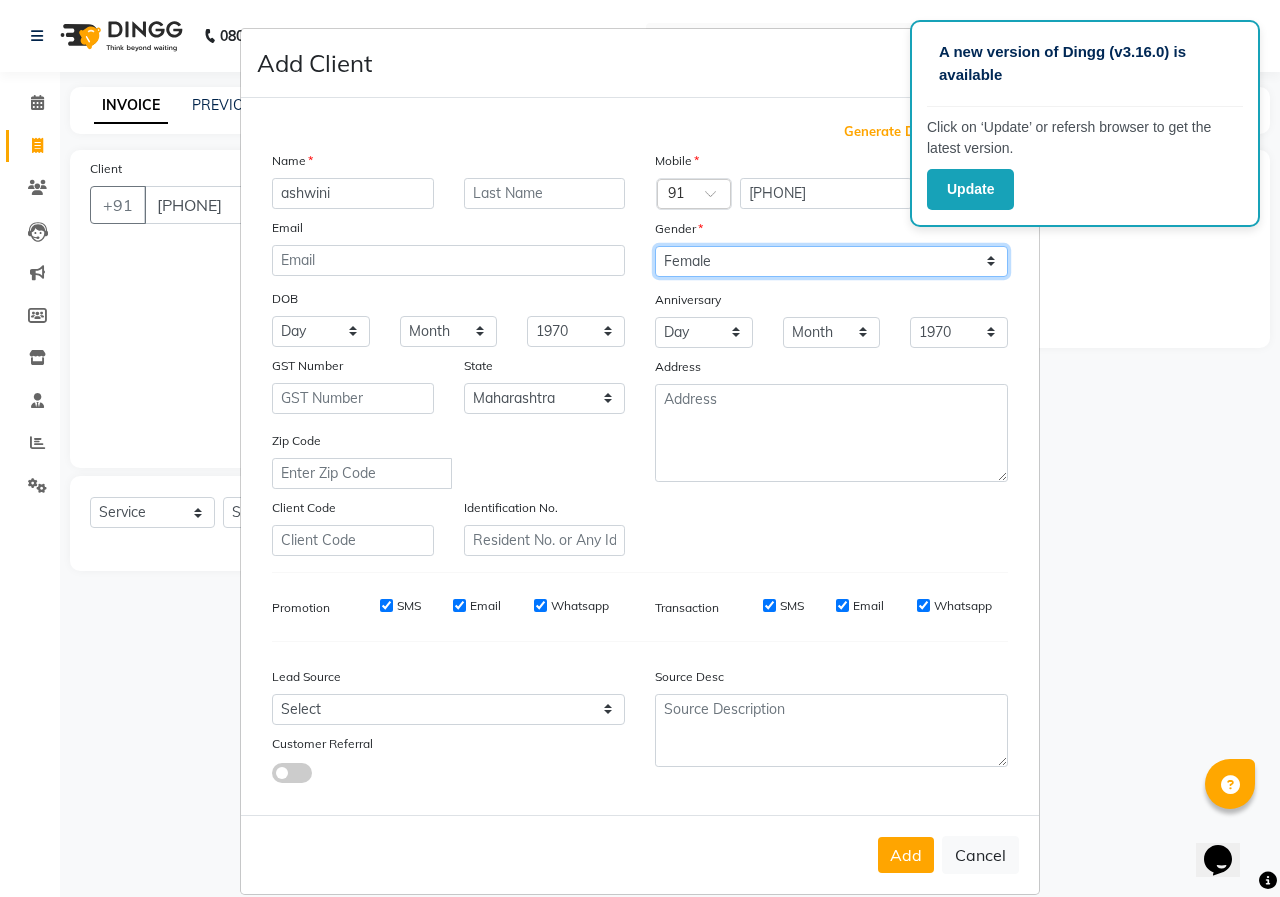 click on "Select Male Female Other Prefer Not To Say" at bounding box center [831, 261] 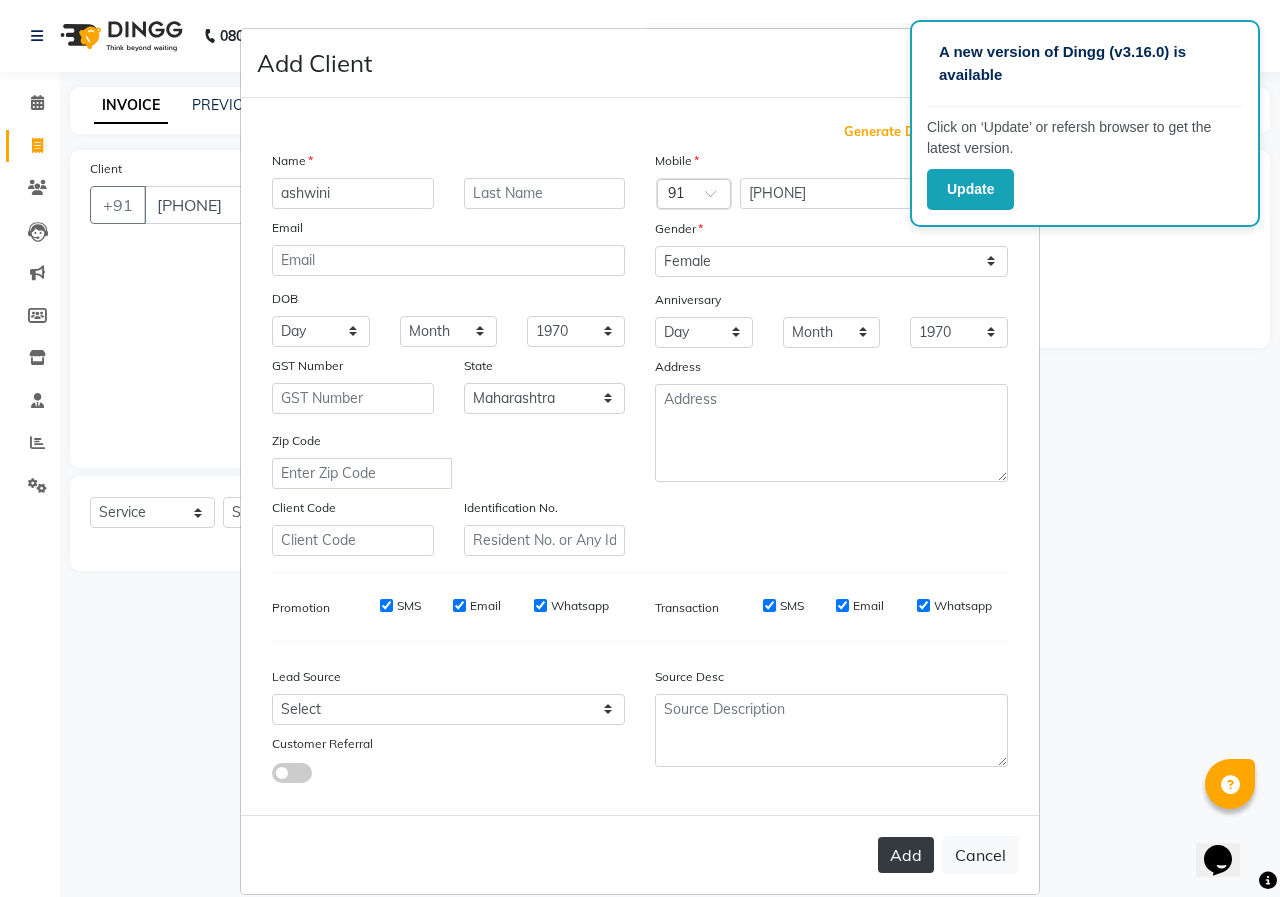 click on "Add" at bounding box center [906, 855] 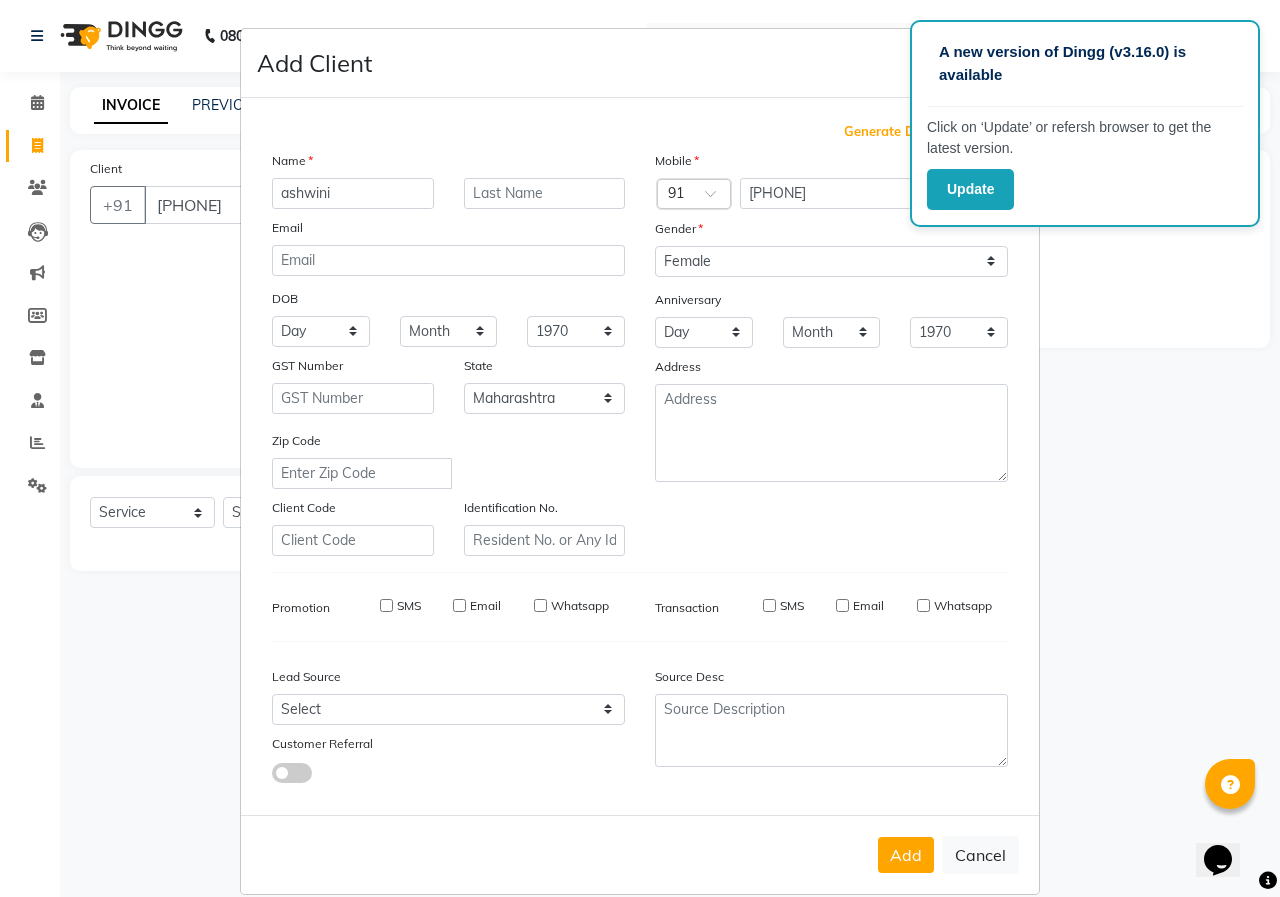 type on "[PHONE]" 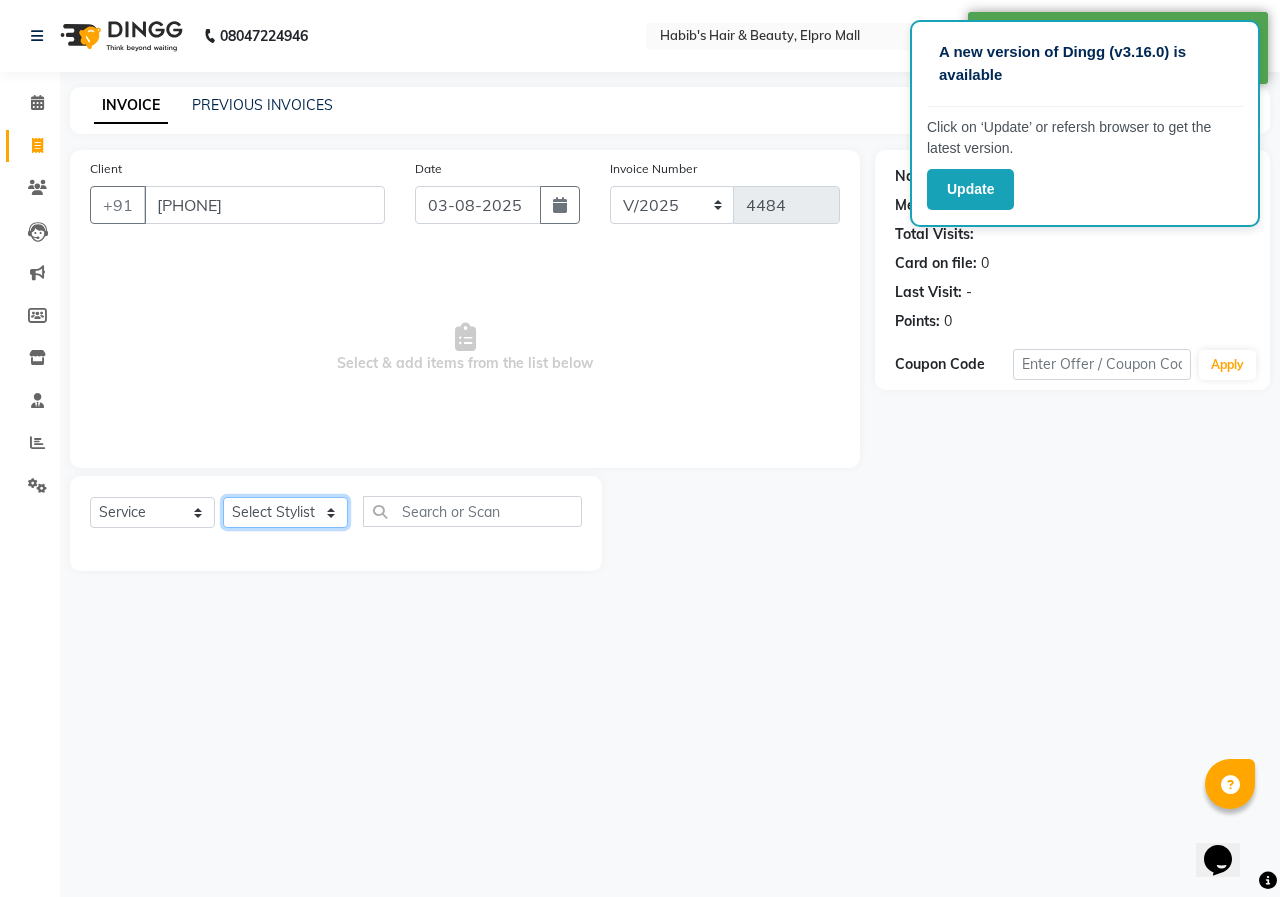 click on "Select Stylist ANUSHKA GAURI GUDDU Keshav Maushi Mhaske  priya  Rahul Ravi  Roshan Sagar SANA Sangam Sanika shabnam SONALI  subhan" 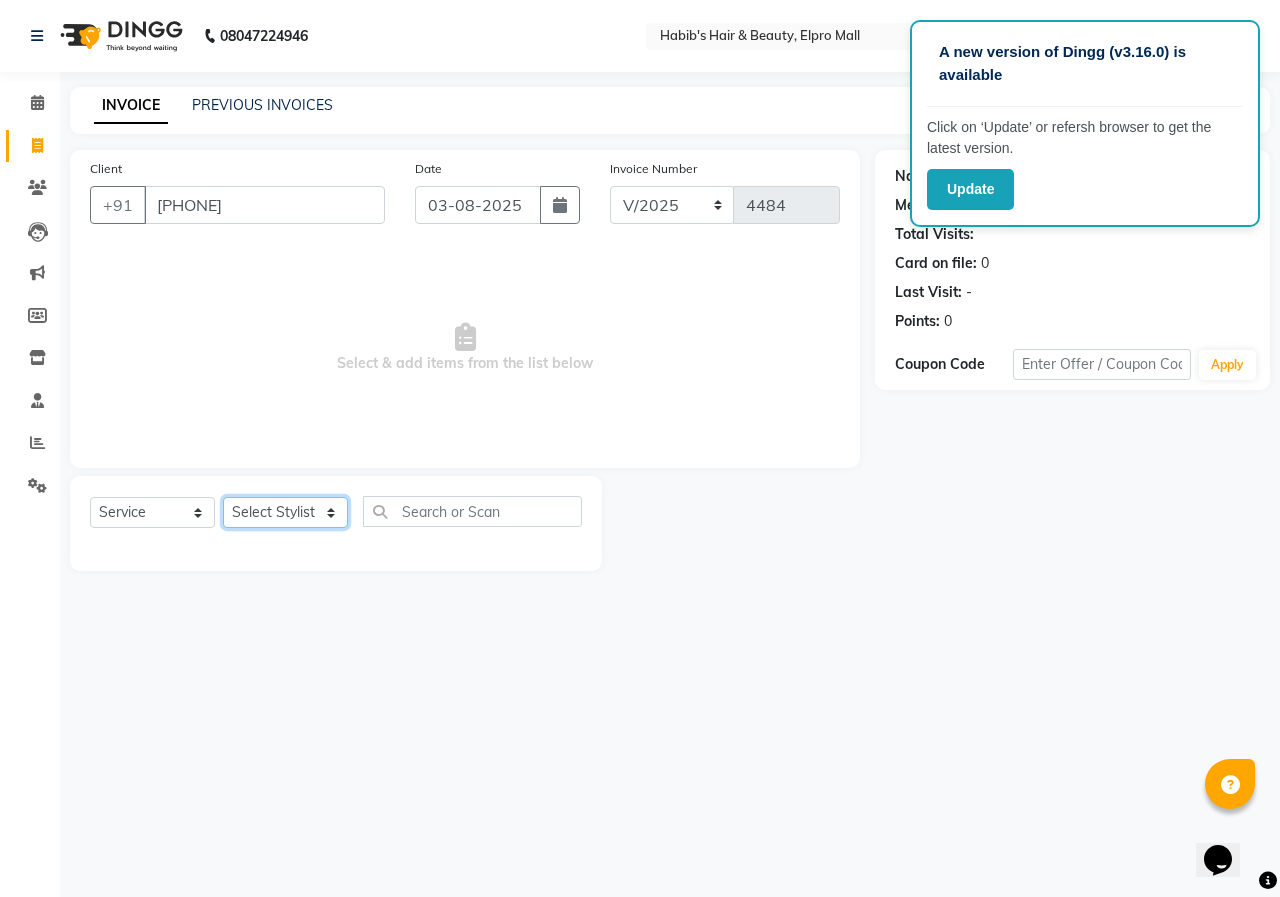 select on "80233" 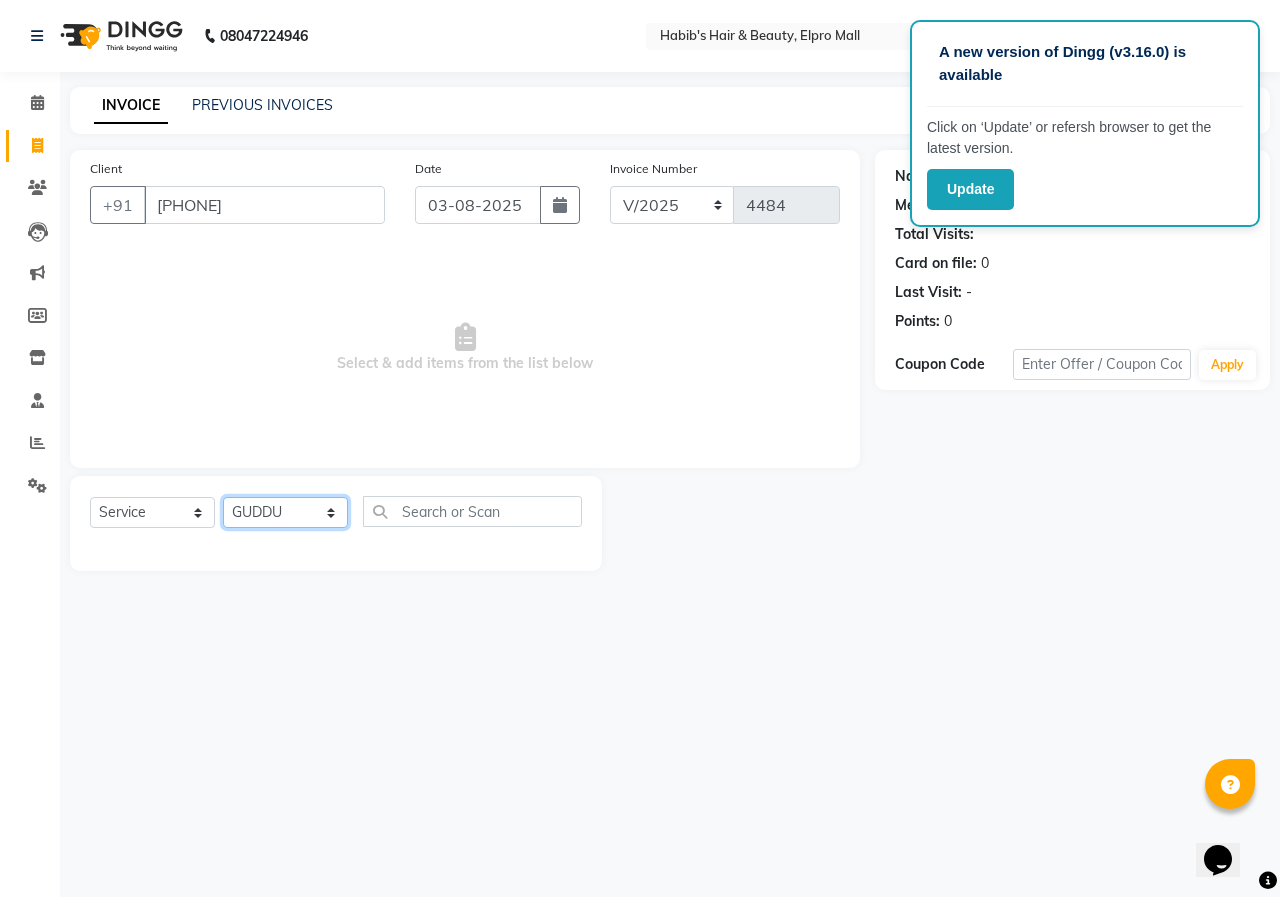 click on "Select Stylist ANUSHKA GAURI GUDDU Keshav Maushi Mhaske  priya  Rahul Ravi  Roshan Sagar SANA Sangam Sanika shabnam SONALI  subhan" 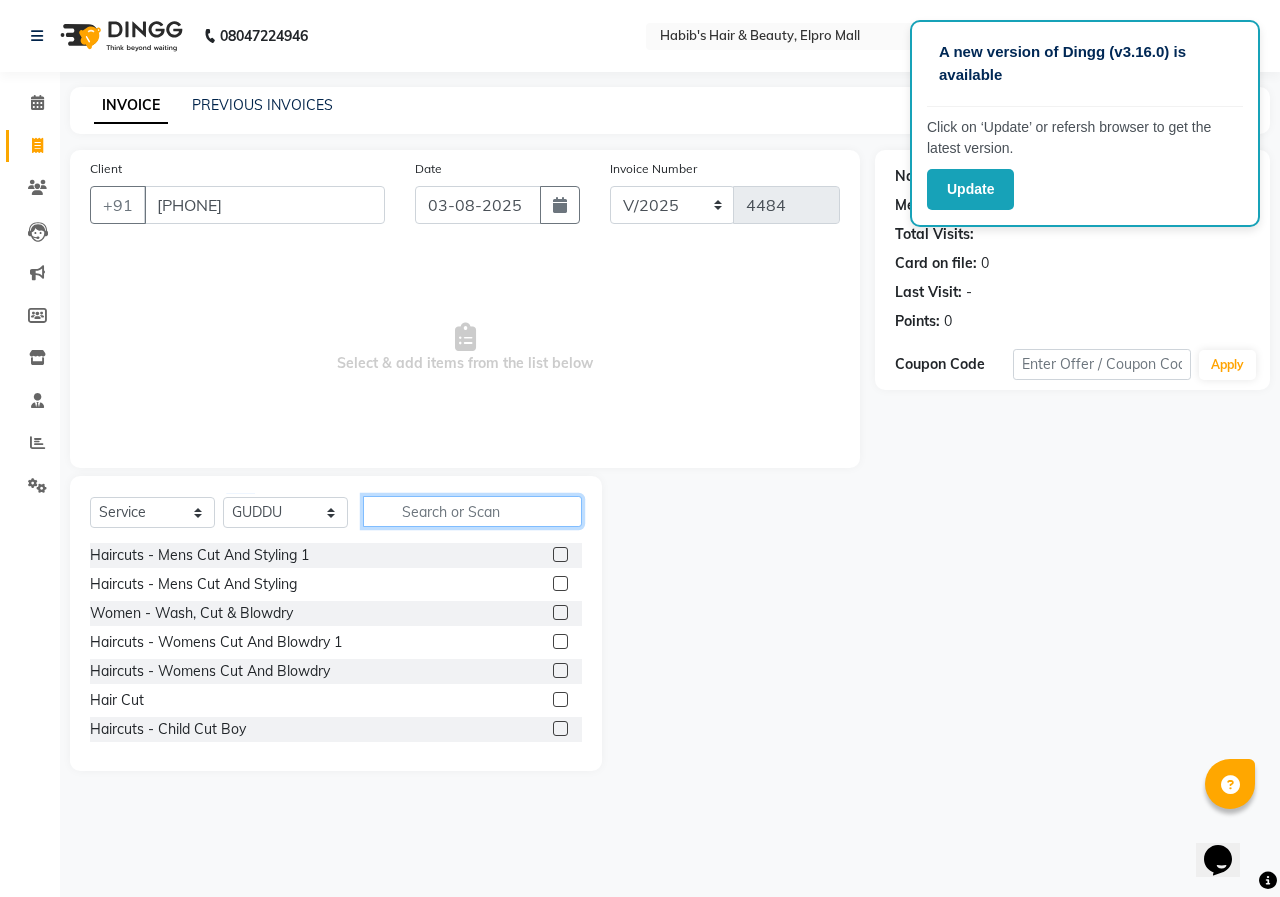 click 